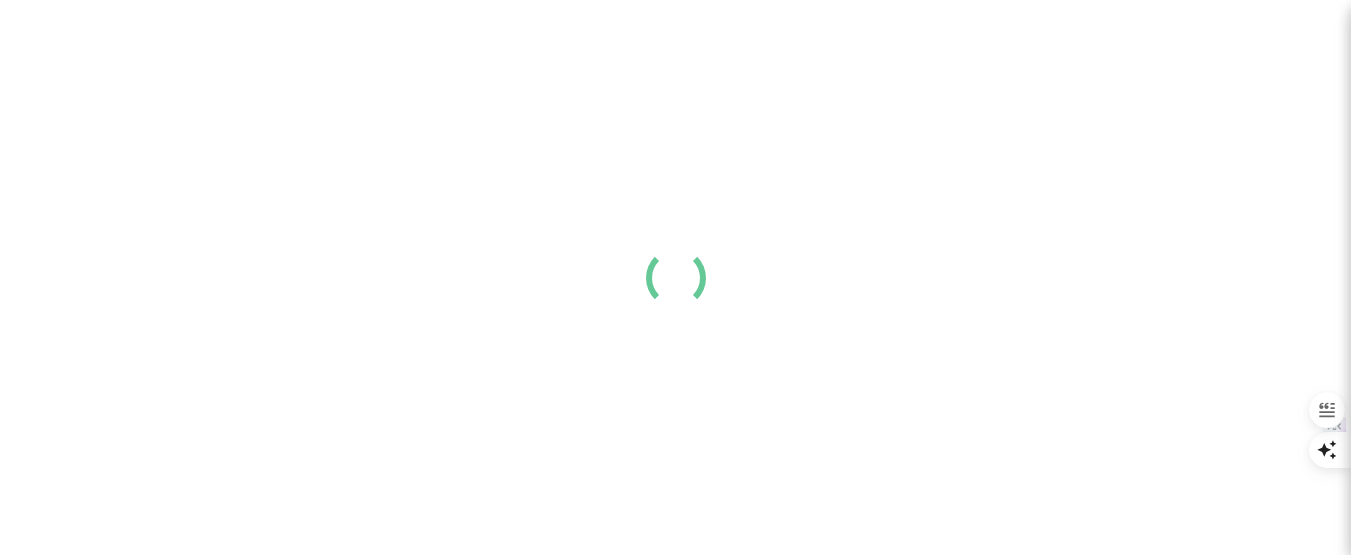 scroll, scrollTop: 0, scrollLeft: 0, axis: both 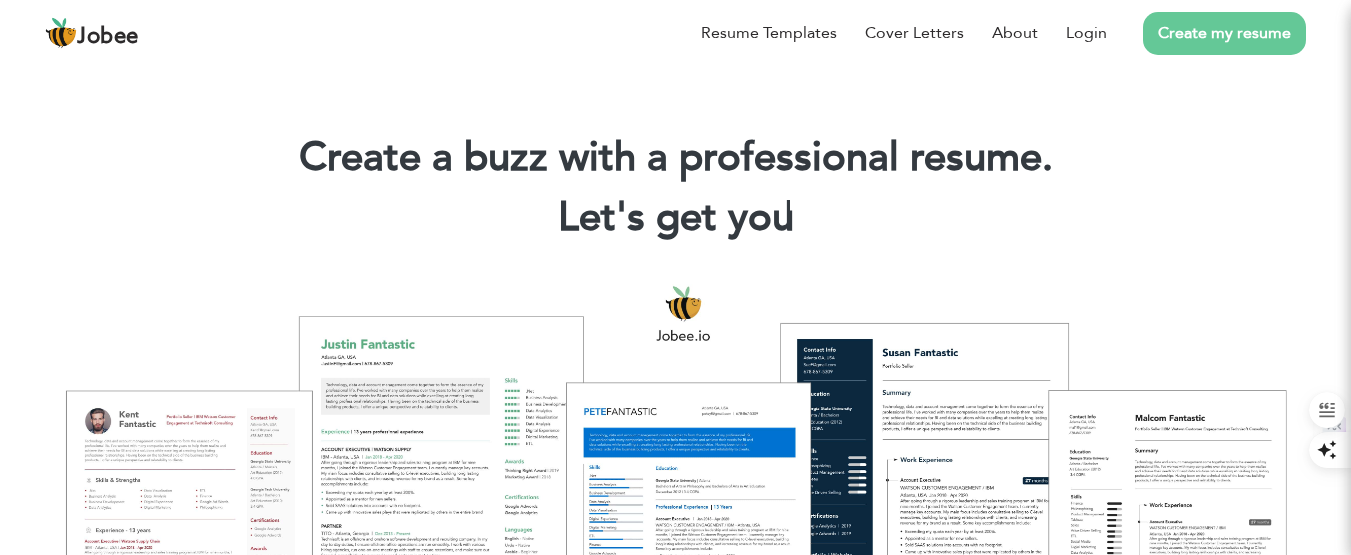 click on "Create my resume" at bounding box center [1224, 33] 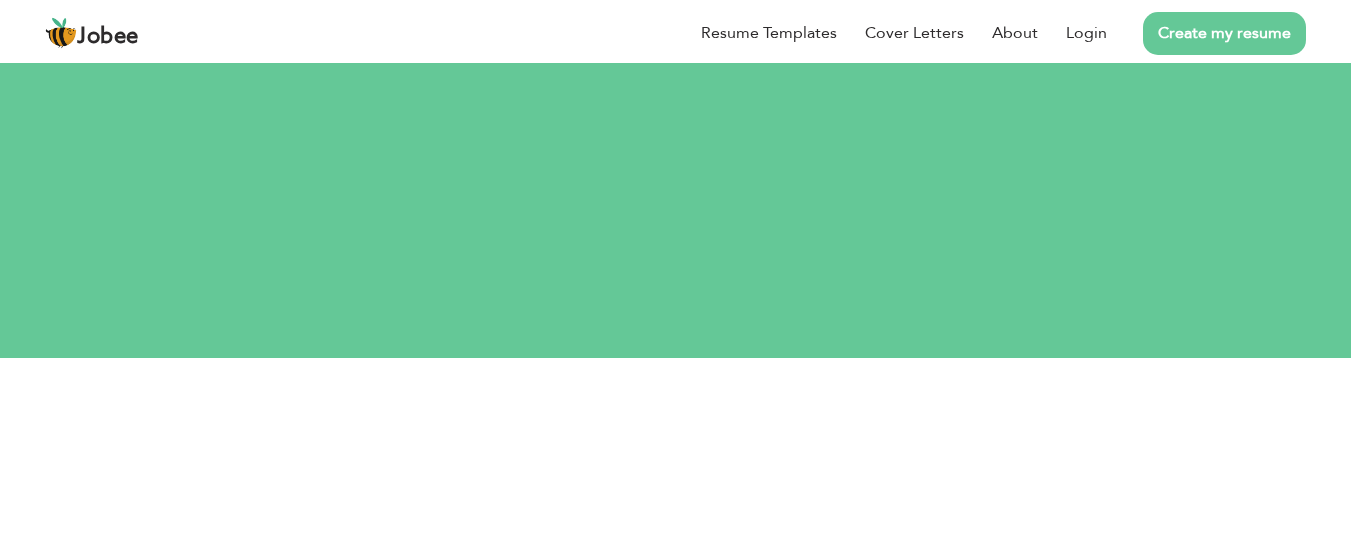 scroll, scrollTop: 0, scrollLeft: 0, axis: both 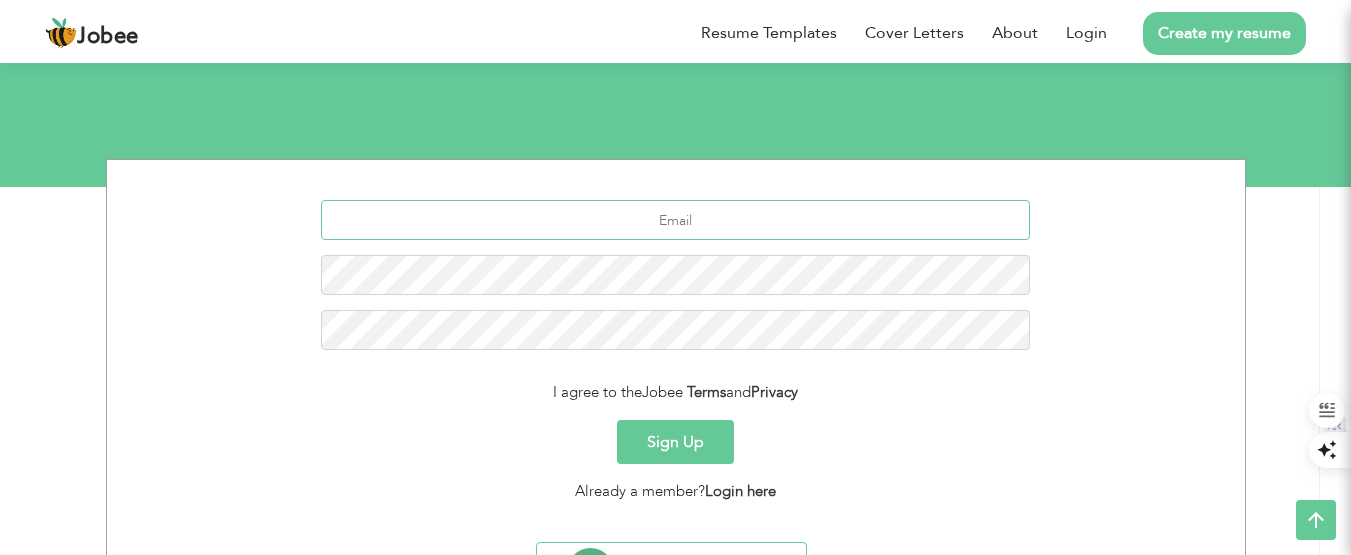 click at bounding box center [675, 220] 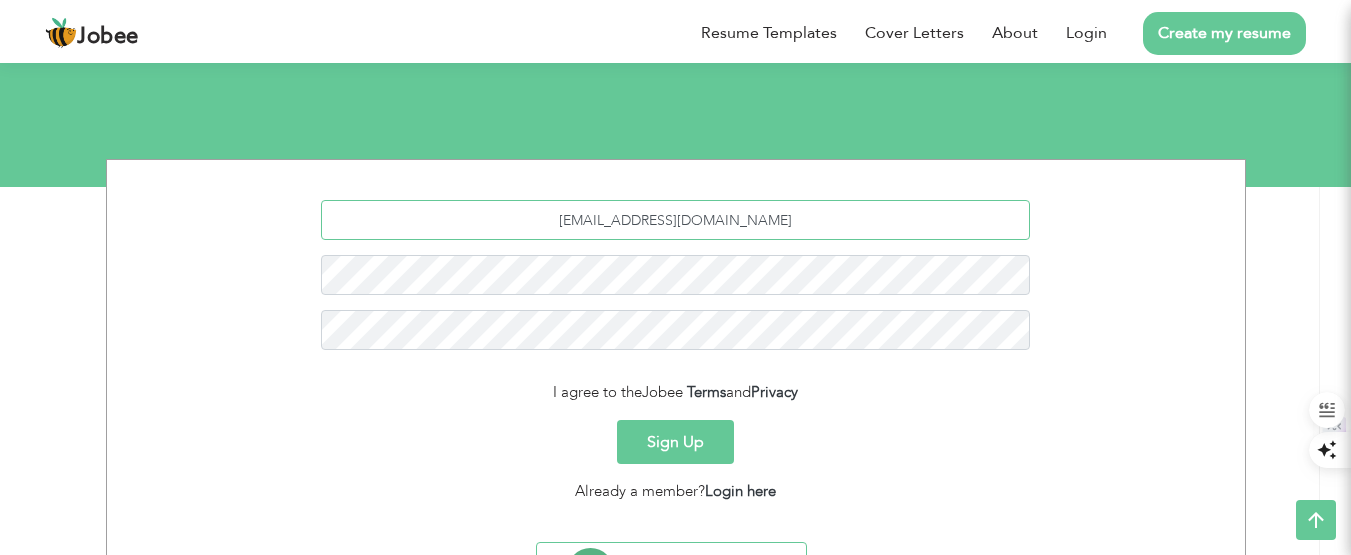 type on "[EMAIL_ADDRESS][DOMAIN_NAME]" 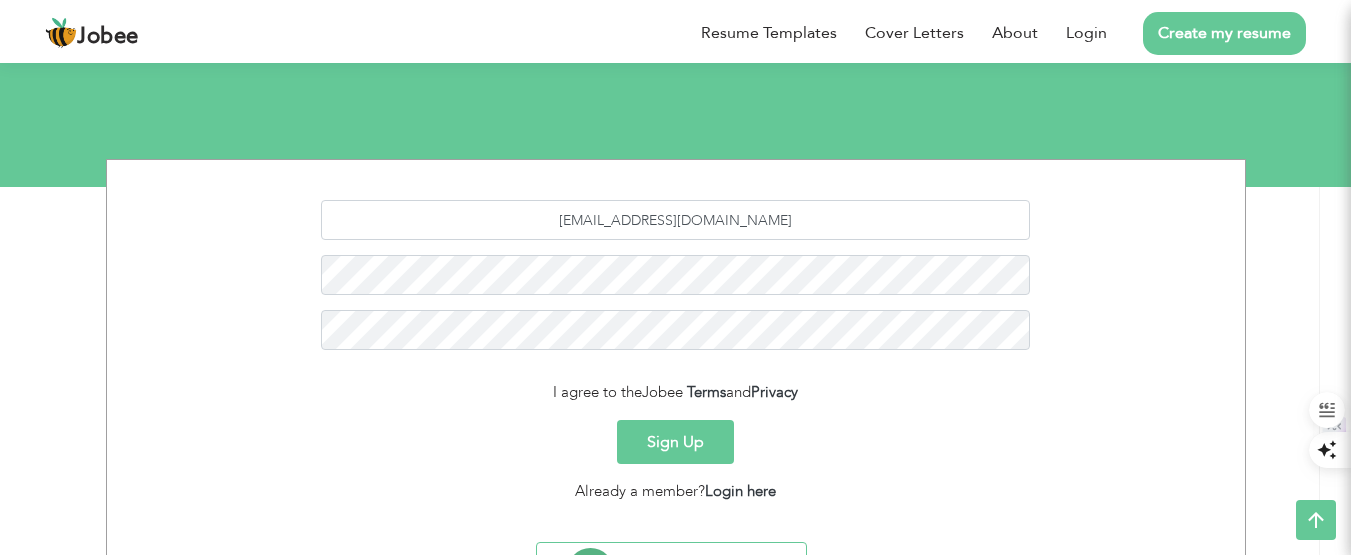 click on "Sign Up" at bounding box center [675, 442] 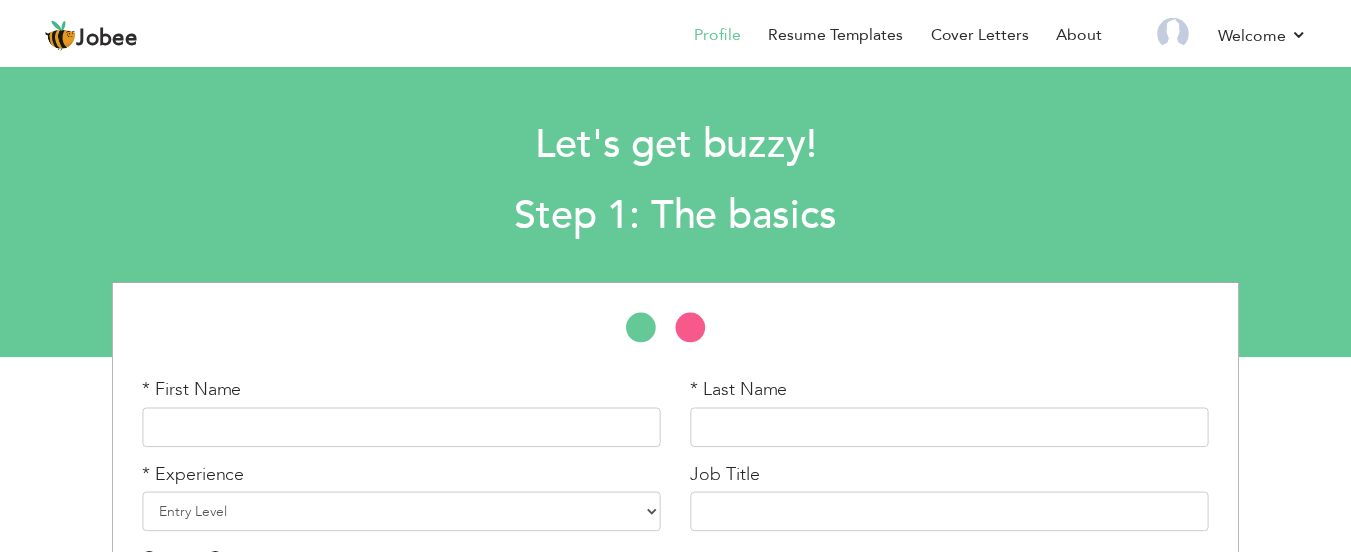 scroll, scrollTop: 0, scrollLeft: 0, axis: both 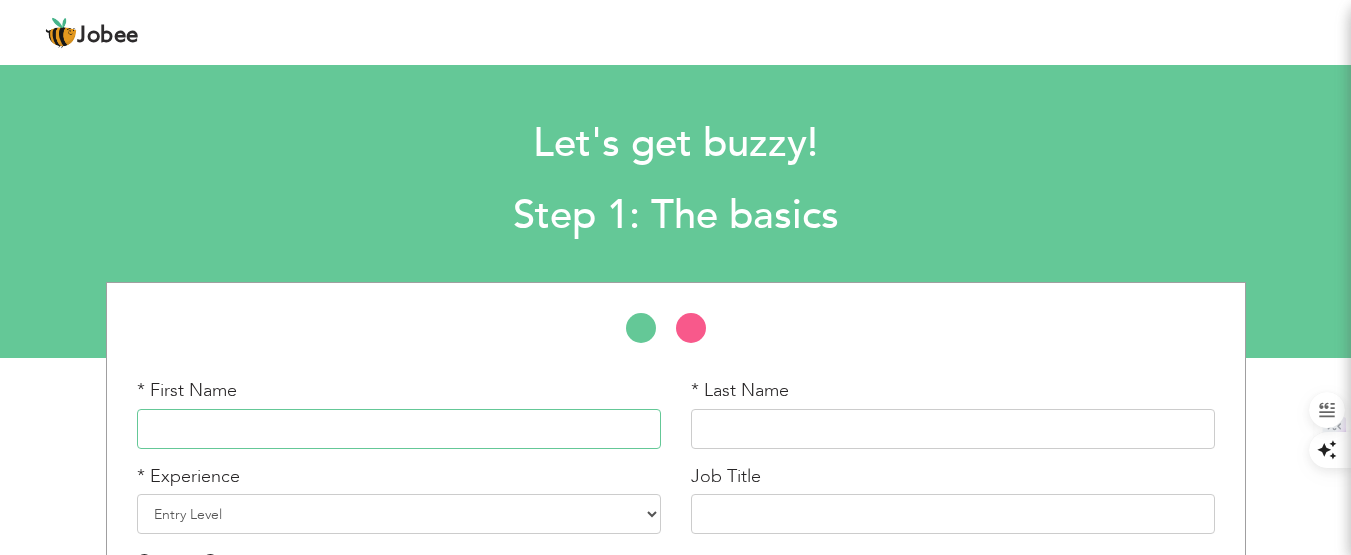 click at bounding box center [399, 429] 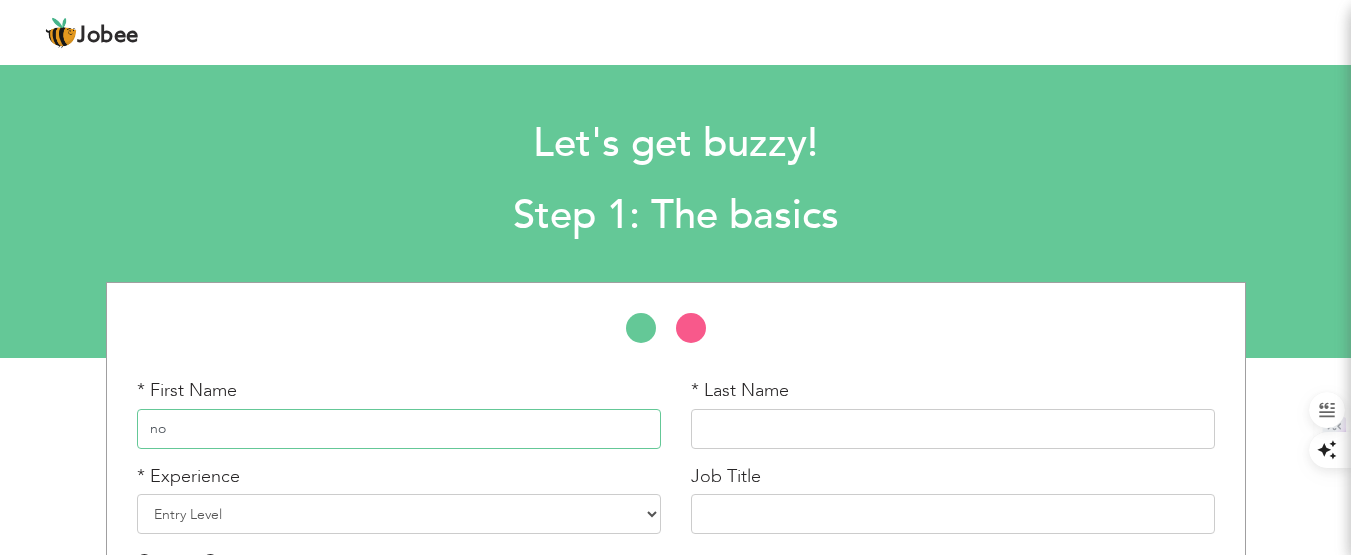 type on "n" 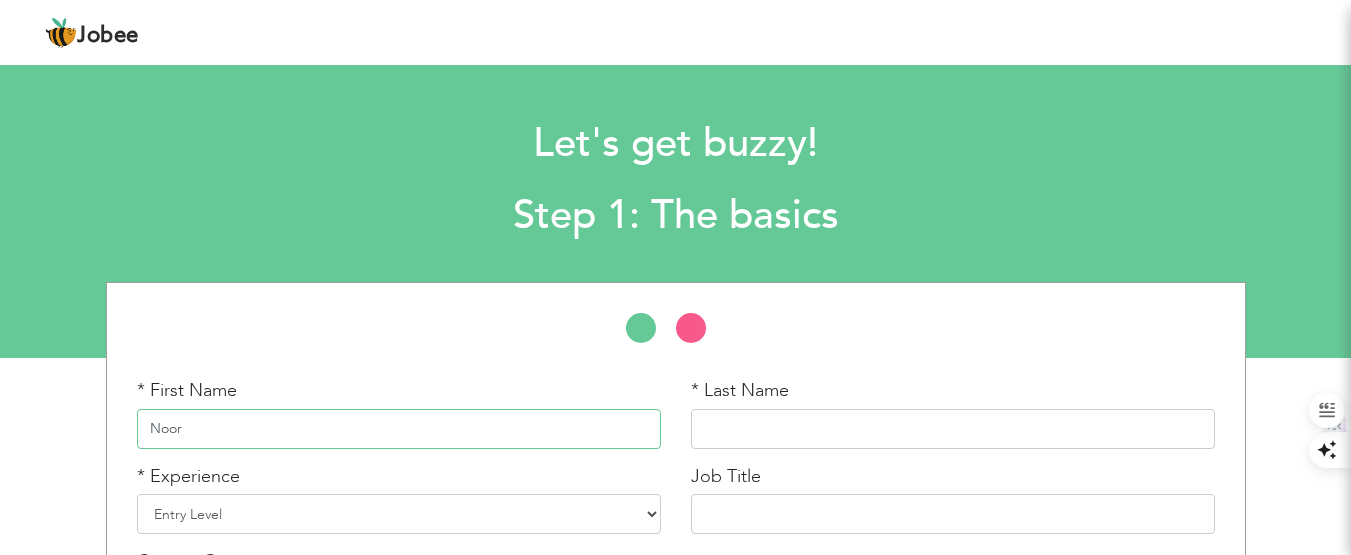 type on "Noor" 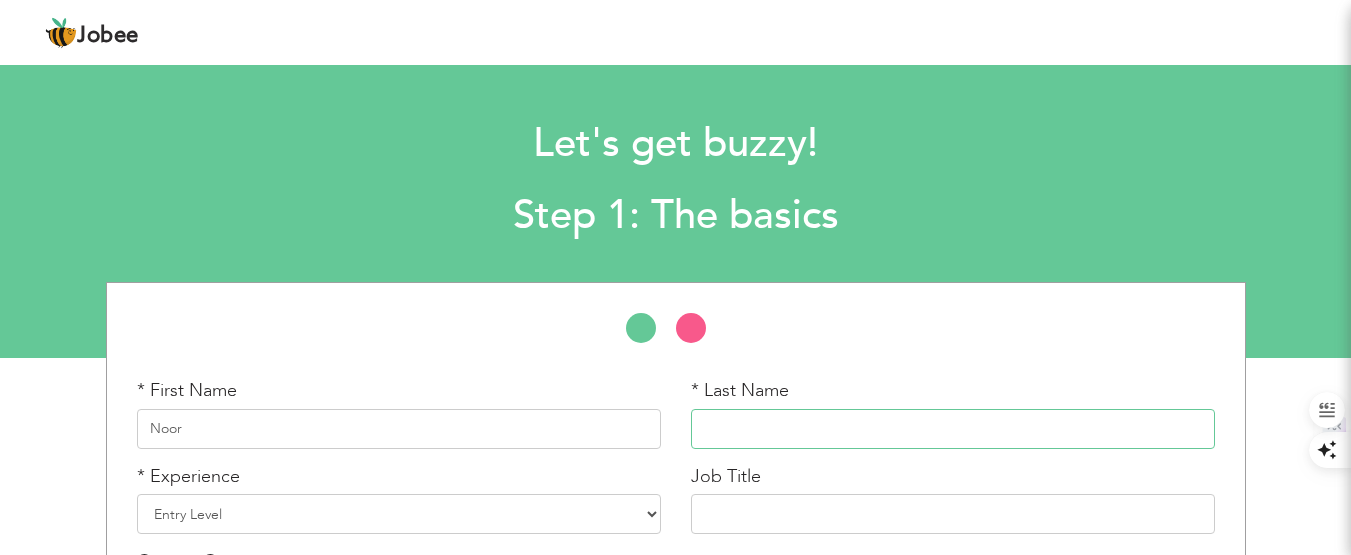 click at bounding box center (953, 429) 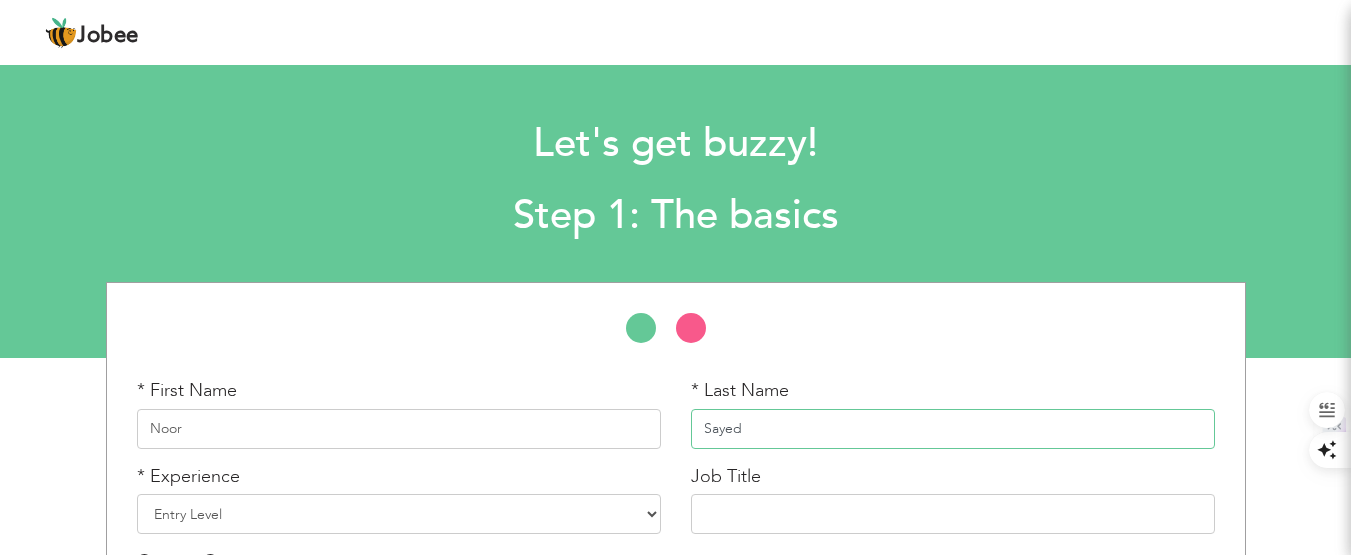 type on "Sayed" 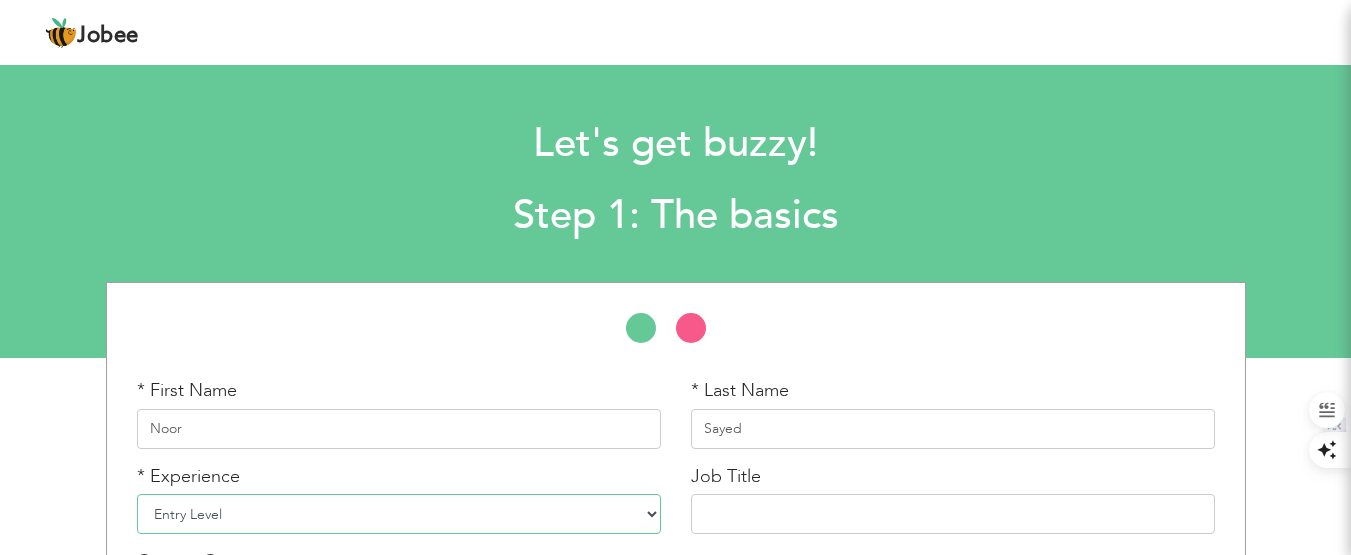 click on "Entry Level
Less than 1 Year
1 Year
2 Years
3 Years
4 Years
5 Years
6 Years
7 Years
8 Years
9 Years
10 Years
11 Years
12 Years
13 Years
14 Years
15 Years
16 Years
17 Years
18 Years
19 Years
20 Years
21 Years
22 Years
23 Years
24 Years
25 Years
26 Years
27 Years
28 Years
29 Years
30 Years
31 Years
32 Years
33 Years
34 Years
35 Years
More than 35 Years" at bounding box center (399, 514) 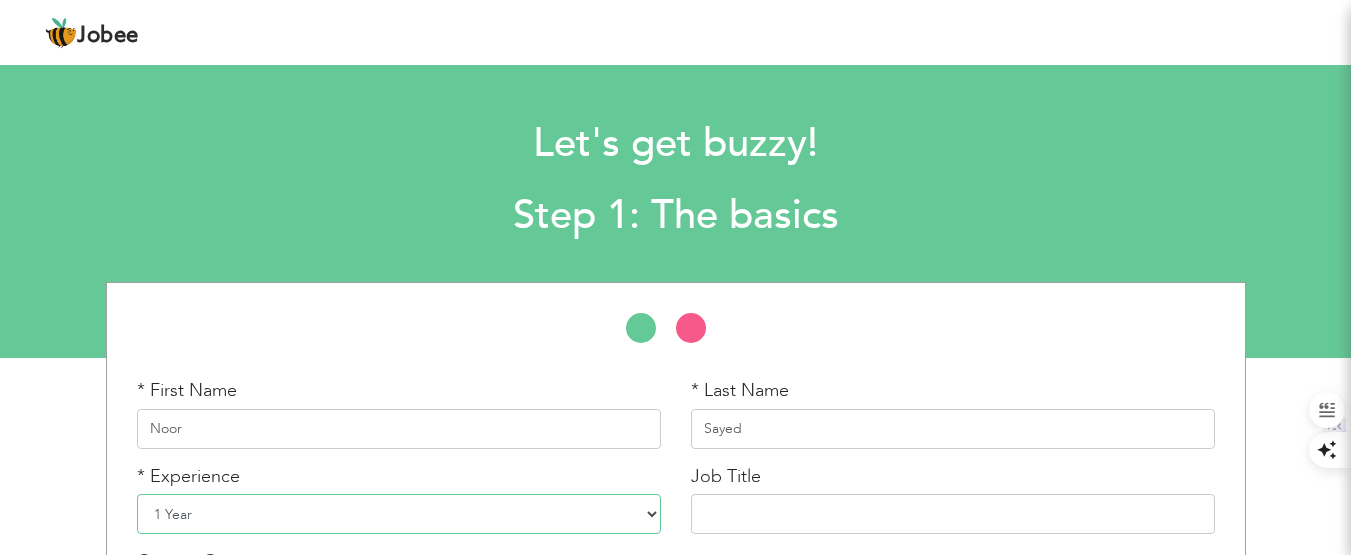 click on "Entry Level
Less than 1 Year
1 Year
2 Years
3 Years
4 Years
5 Years
6 Years
7 Years
8 Years
9 Years
10 Years
11 Years
12 Years
13 Years
14 Years
15 Years
16 Years
17 Years
18 Years
19 Years
20 Years
21 Years
22 Years
23 Years
24 Years
25 Years
26 Years
27 Years
28 Years
29 Years
30 Years
31 Years
32 Years
33 Years
34 Years
35 Years
More than 35 Years" at bounding box center (399, 514) 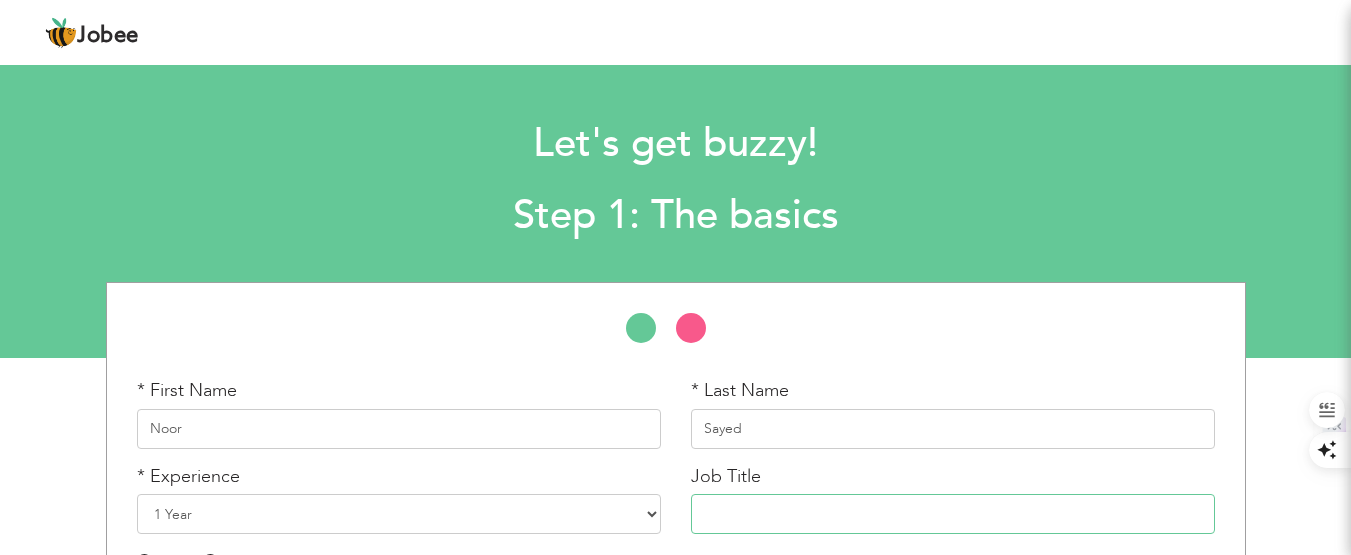click at bounding box center [953, 514] 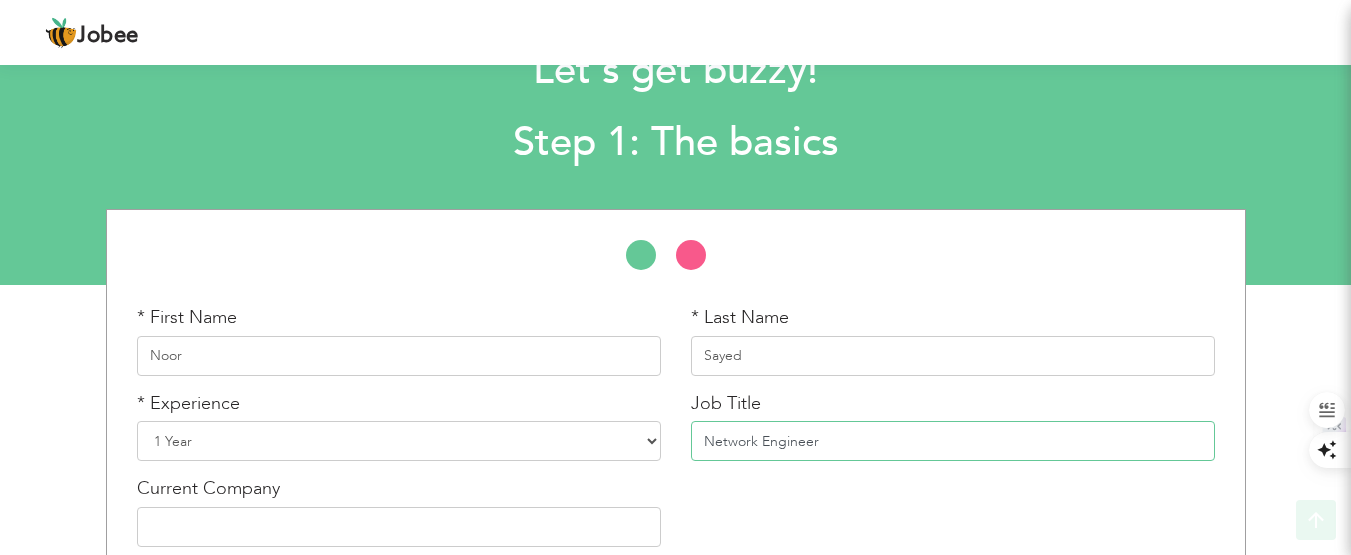 scroll, scrollTop: 171, scrollLeft: 0, axis: vertical 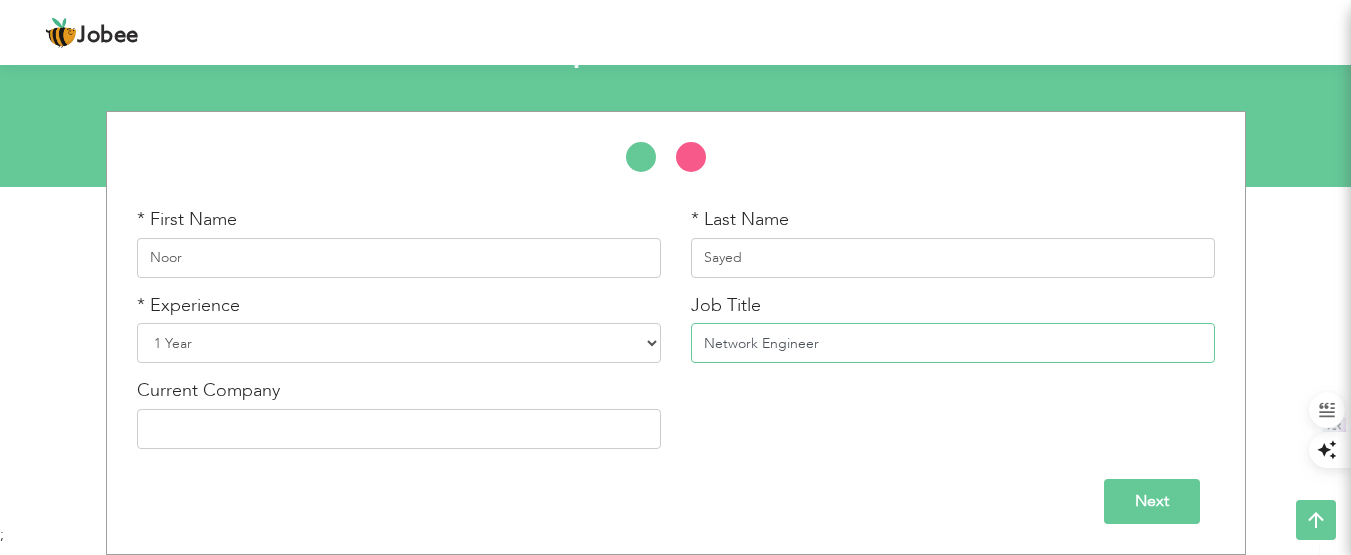 type on "Network Engineer" 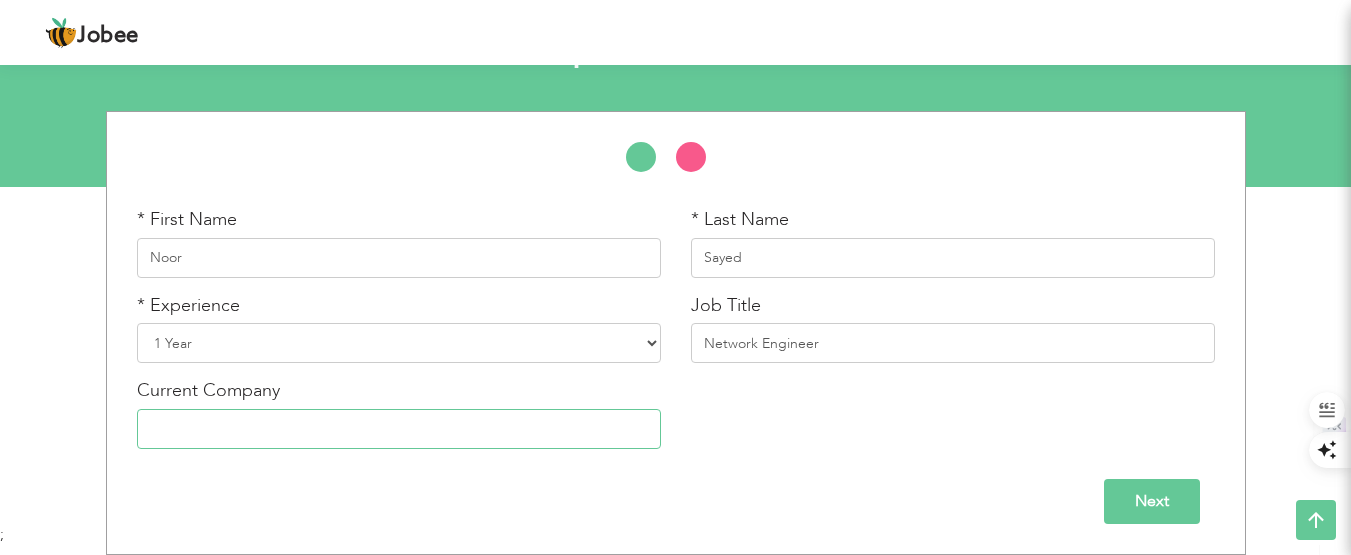 click at bounding box center [399, 429] 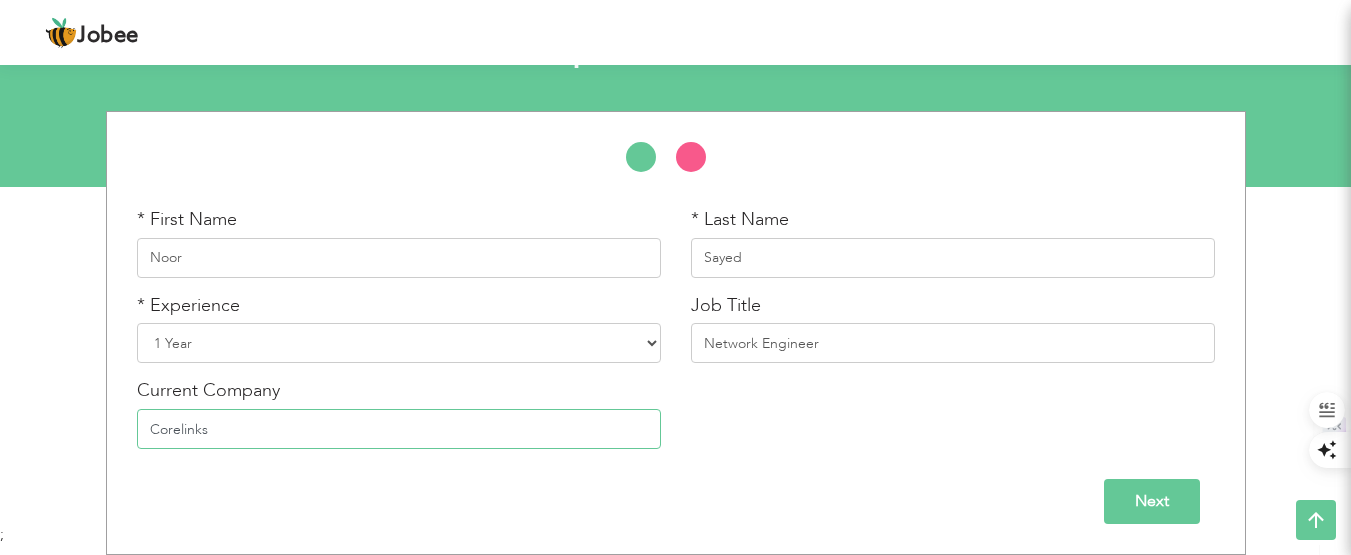 type on "Corelinks" 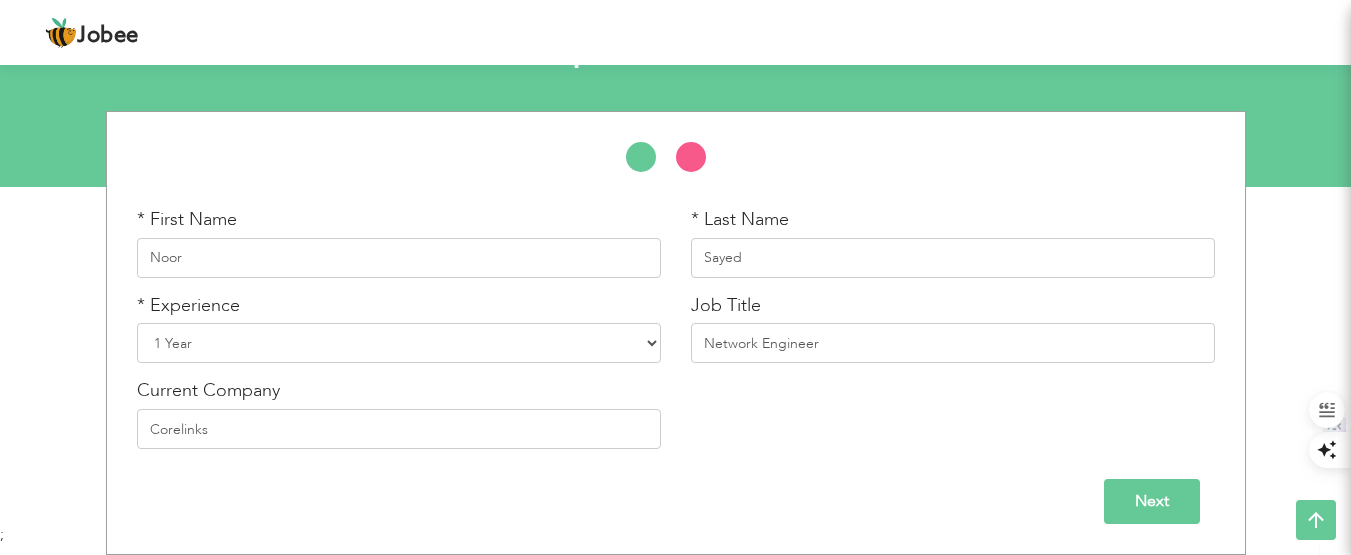click on "Next" at bounding box center (676, 501) 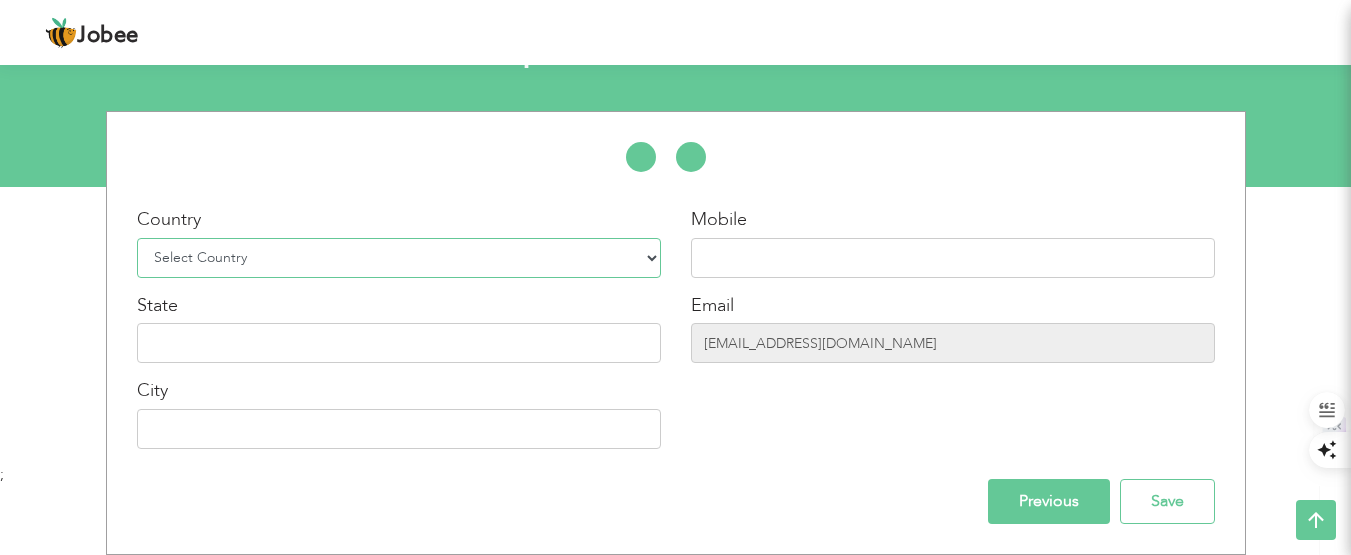 click on "Select Country
Afghanistan
Albania
Algeria
American Samoa
Andorra
Angola
Anguilla
Antarctica
Antigua and Barbuda
Argentina
Armenia
Aruba
Australia
Austria
Azerbaijan
Bahamas
Bahrain
Bangladesh
Barbados
Belarus
Belgium
Belize
Benin
Bermuda
Bhutan
Bolivia
Bosnia-Herzegovina
Botswana
Bouvet Island
Brazil
British Indian Ocean Territory
Brunei Darussalam
Bulgaria
Burkina Faso
Burundi
Cambodia
Cameroon
Canada
Cape Verde
Cayman Islands
Central African Republic
Chad
Chile
China
Christmas Island
Cocos (Keeling) Islands
Colombia
Comoros
Congo
Congo, Dem. Republic
Cook Islands
Costa Rica
Croatia
Cuba
Cyprus
Czech Rep
Denmark
Djibouti
Dominica
Dominican Republic
Ecuador
Egypt
El Salvador
Equatorial Guinea
Eritrea
Estonia
Ethiopia
European Union
Falkland Islands (Malvinas)
Faroe Islands
Fiji
Finland
France
French Guiana
French Southern Territories
Gabon
Gambia
Georgia" at bounding box center (399, 258) 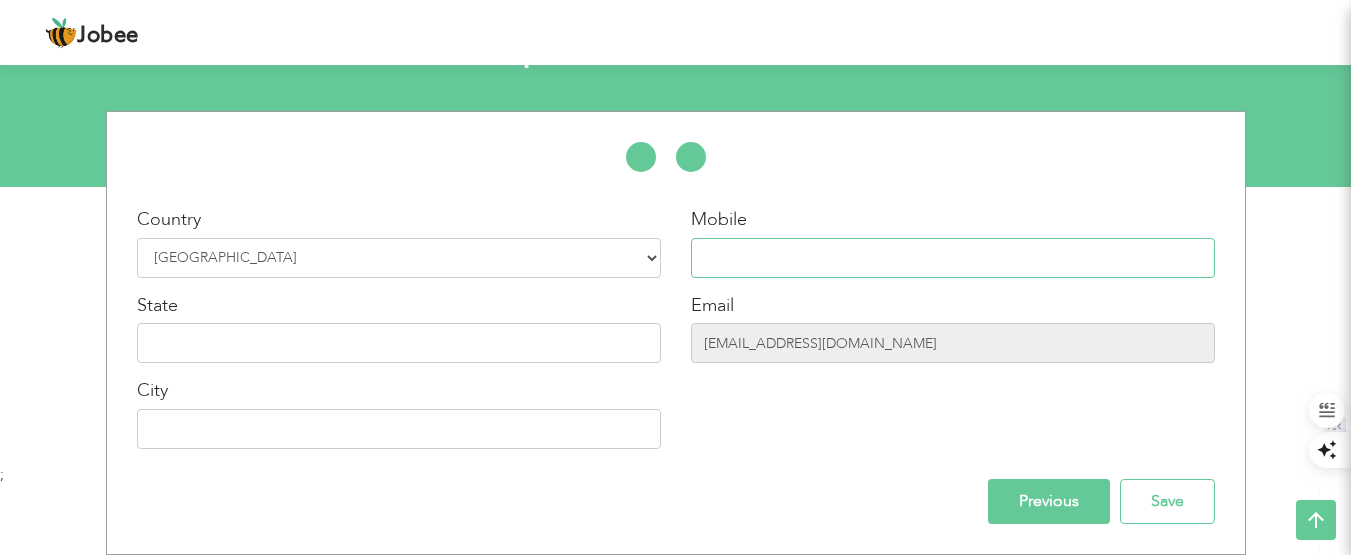 click at bounding box center [953, 258] 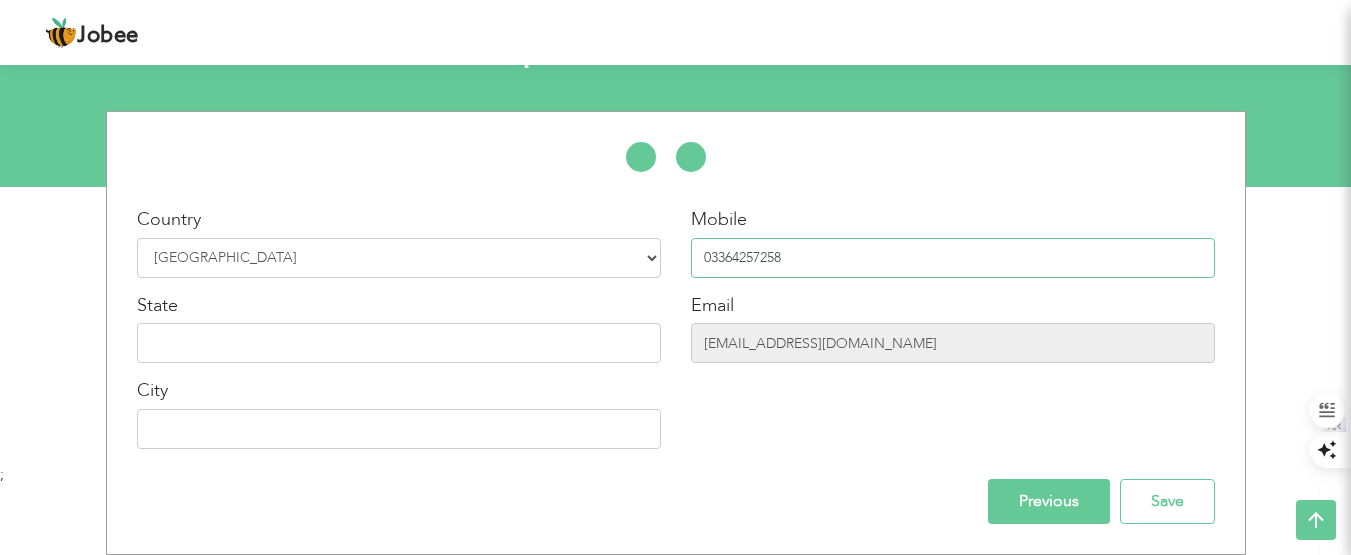 type on "03364257258" 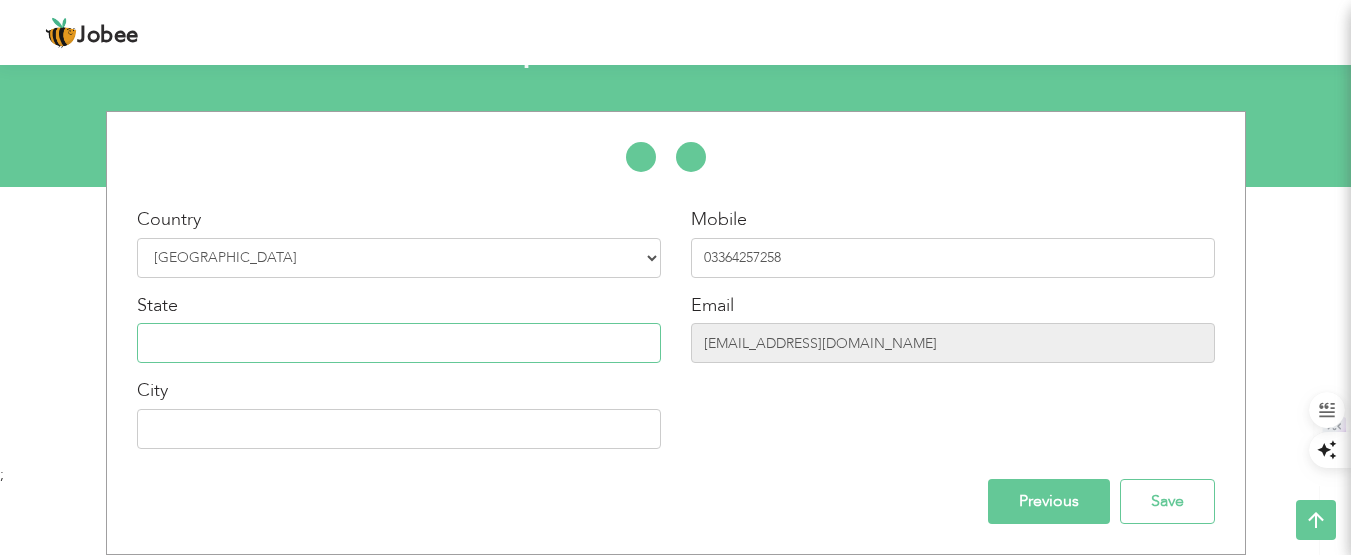 click at bounding box center (399, 343) 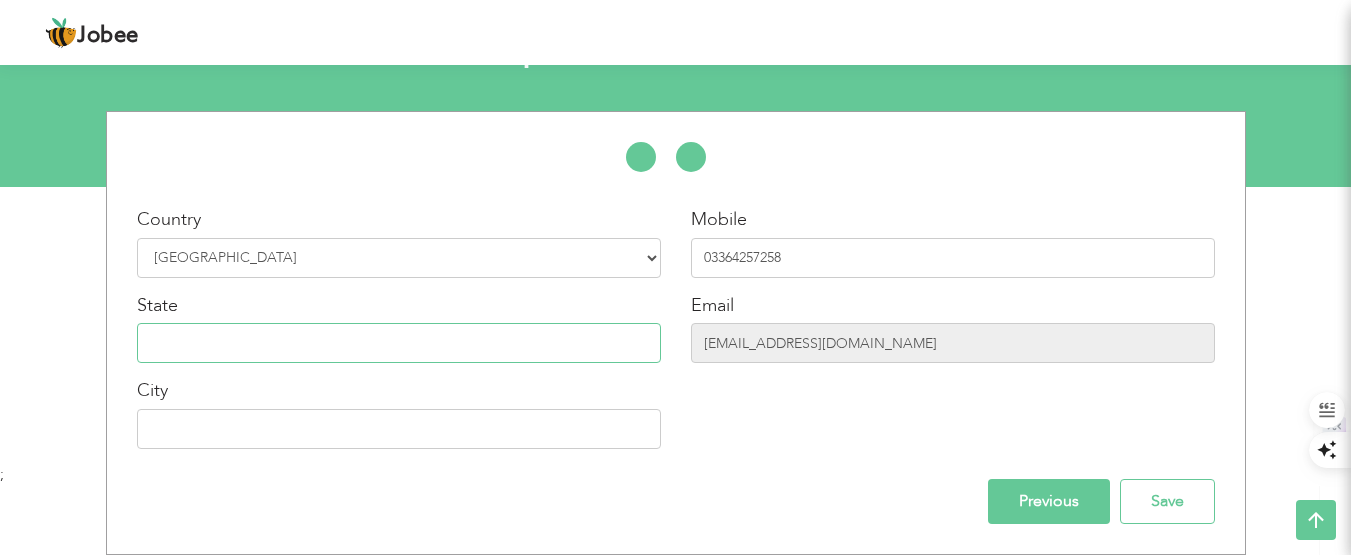 type on "i" 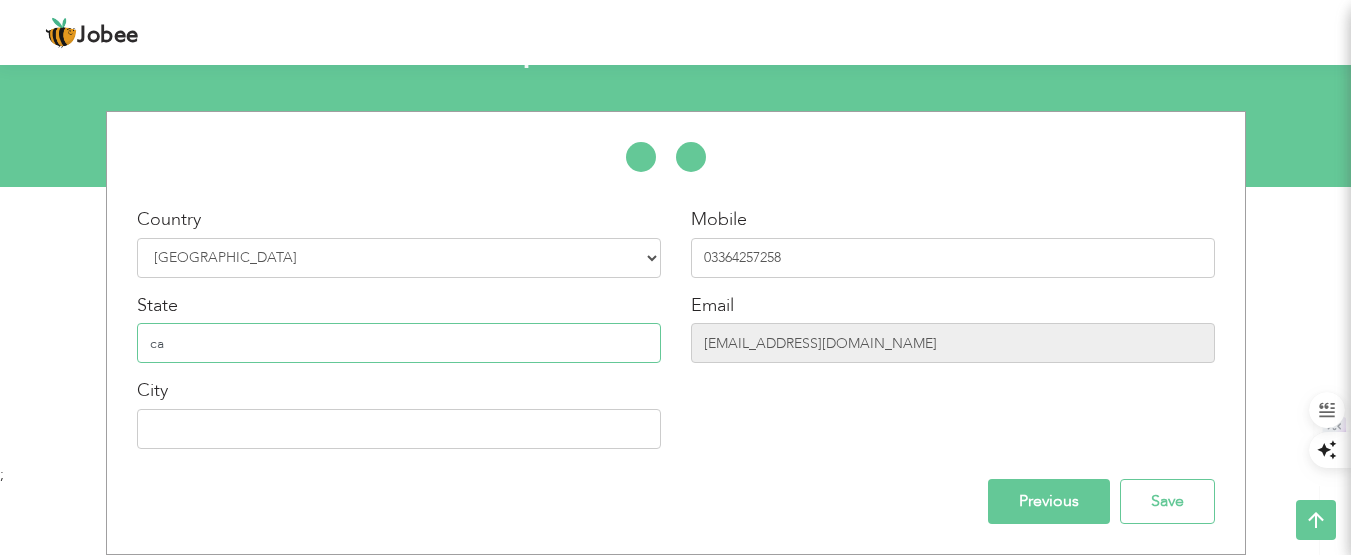 type on "c" 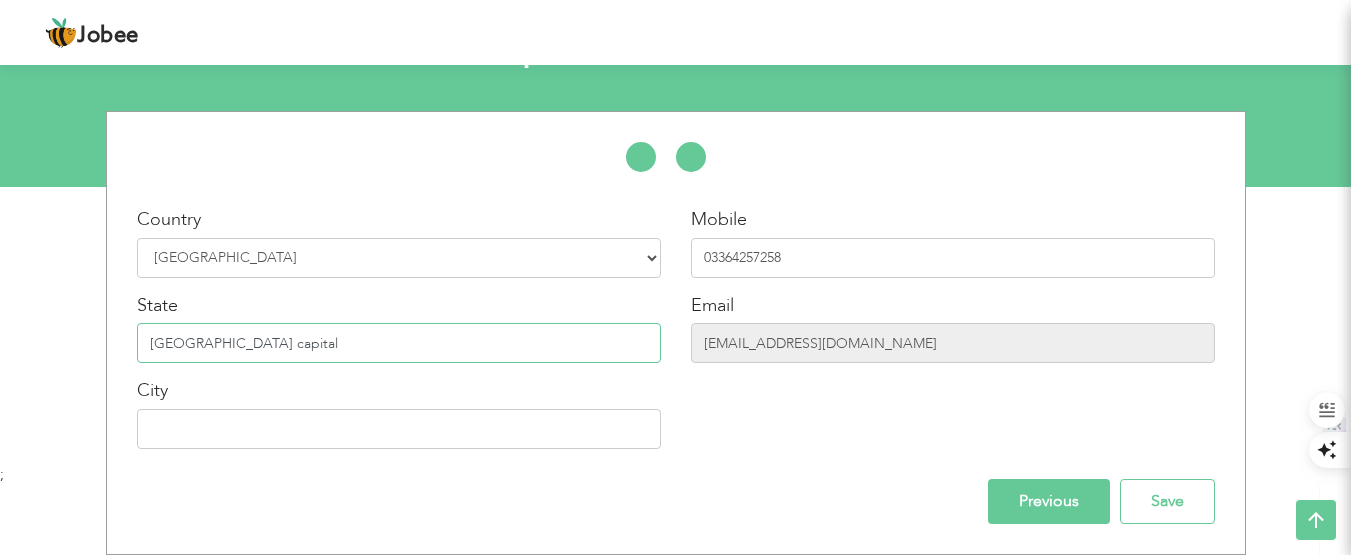 type on "Islamabad capital" 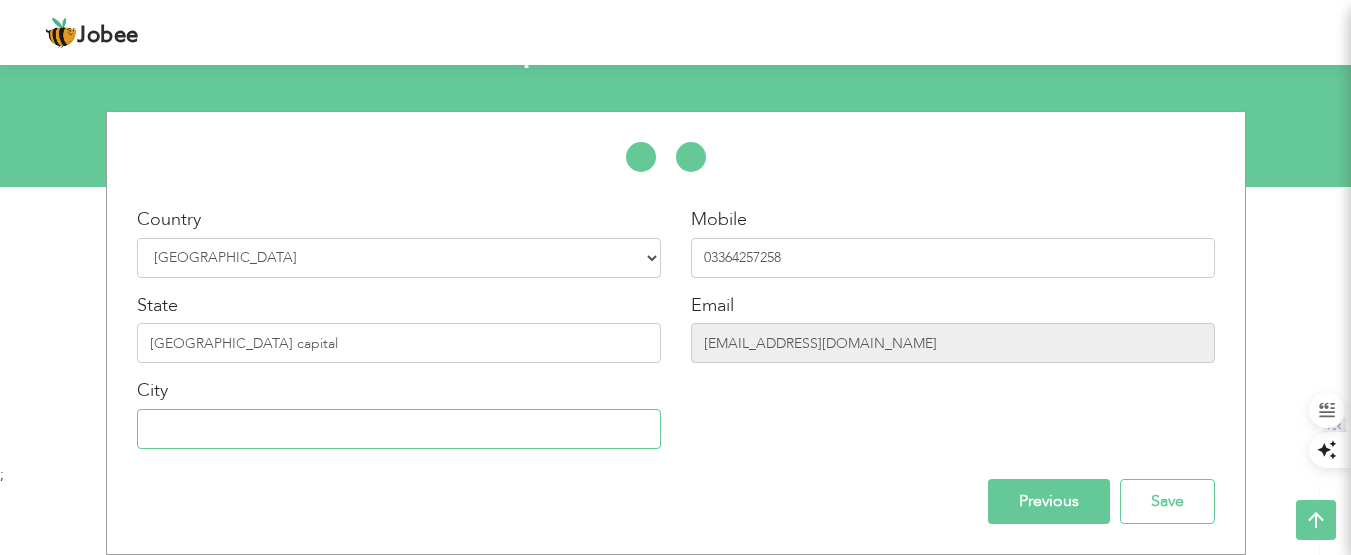 click at bounding box center (399, 429) 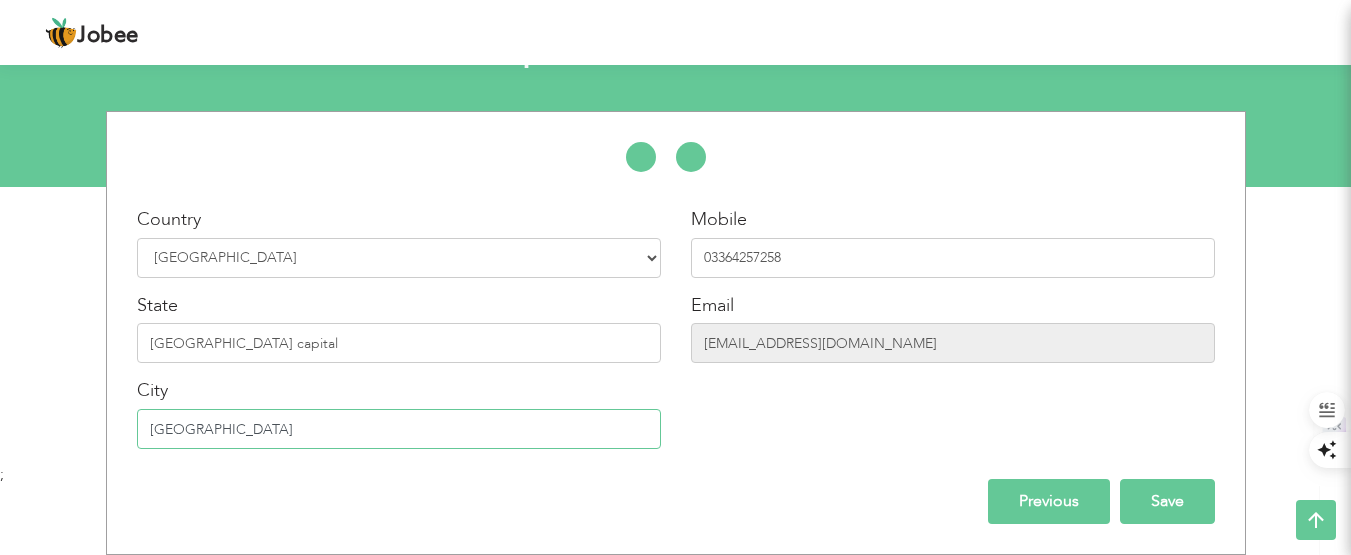 type on "[GEOGRAPHIC_DATA]" 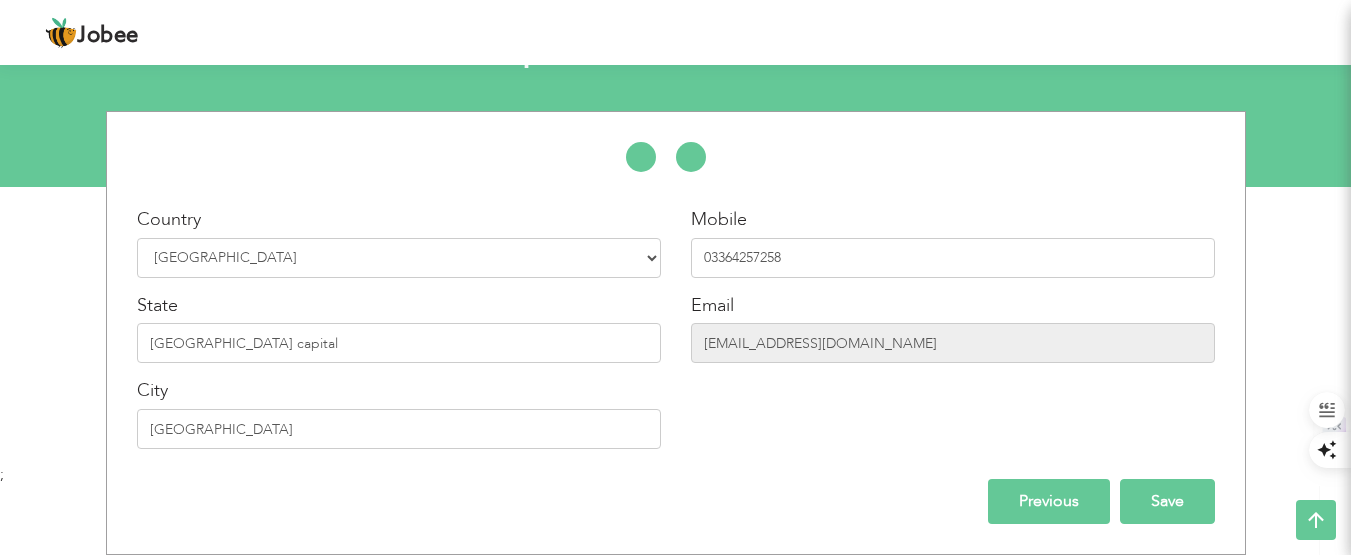click on "Save" at bounding box center [1167, 501] 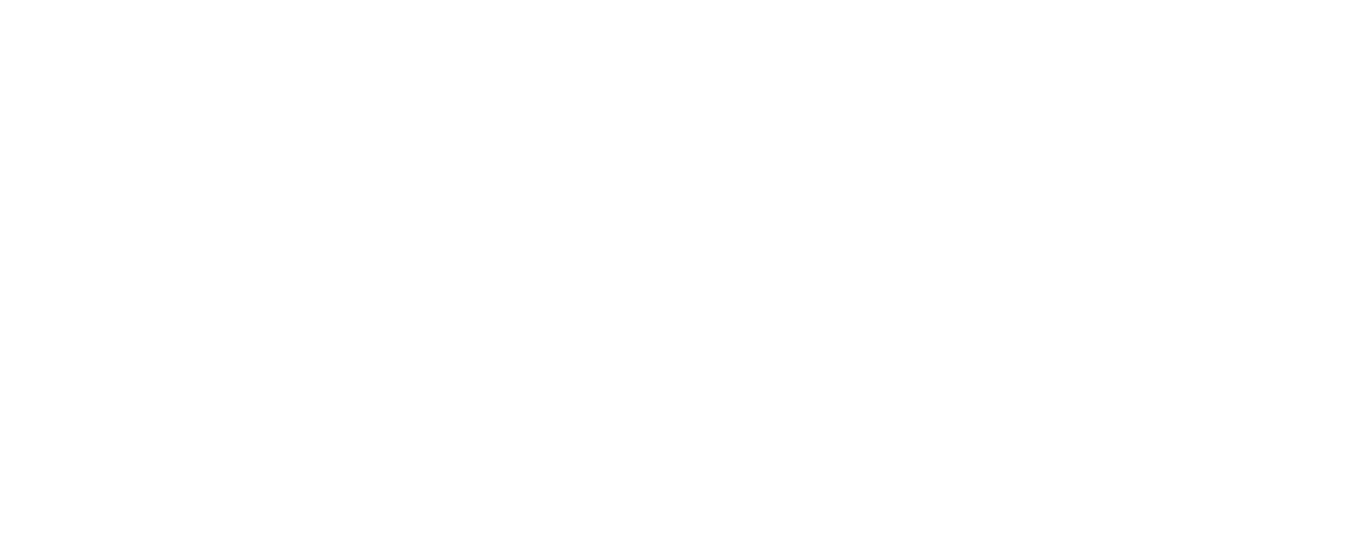 scroll, scrollTop: 0, scrollLeft: 0, axis: both 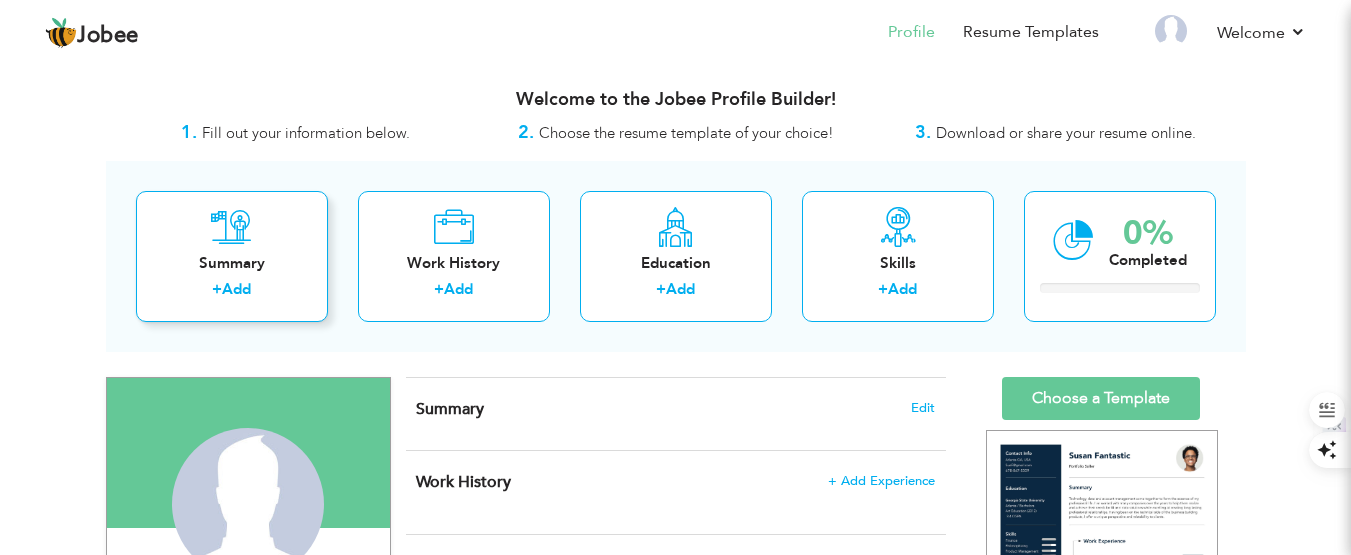 click on "Add" at bounding box center [236, 289] 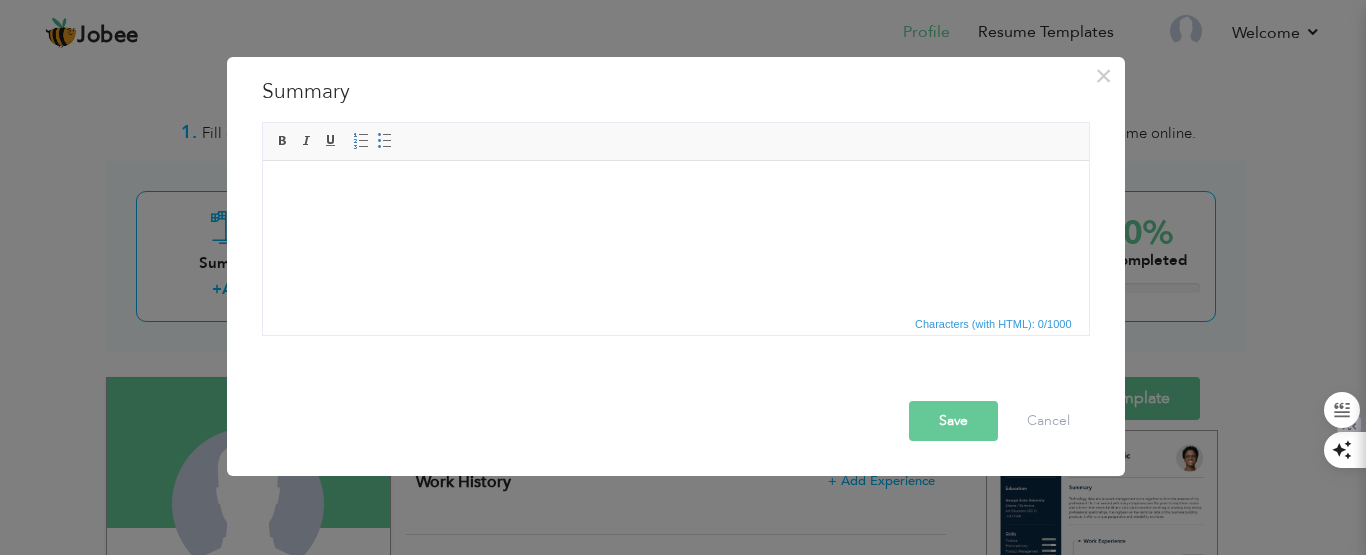 click at bounding box center [675, 190] 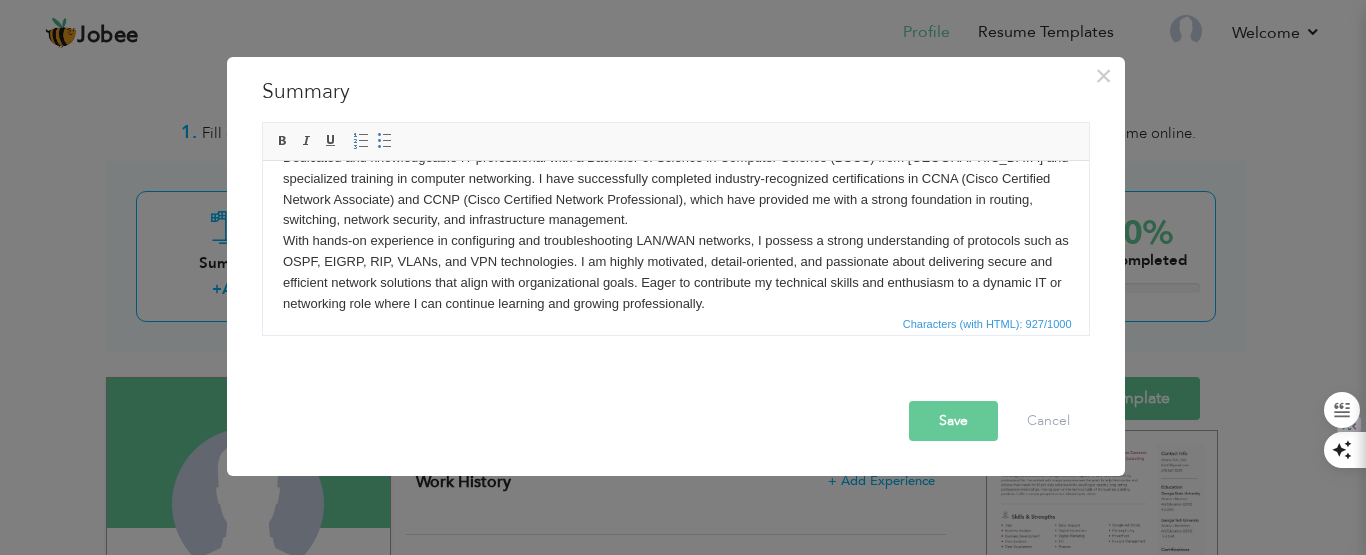 scroll, scrollTop: 53, scrollLeft: 0, axis: vertical 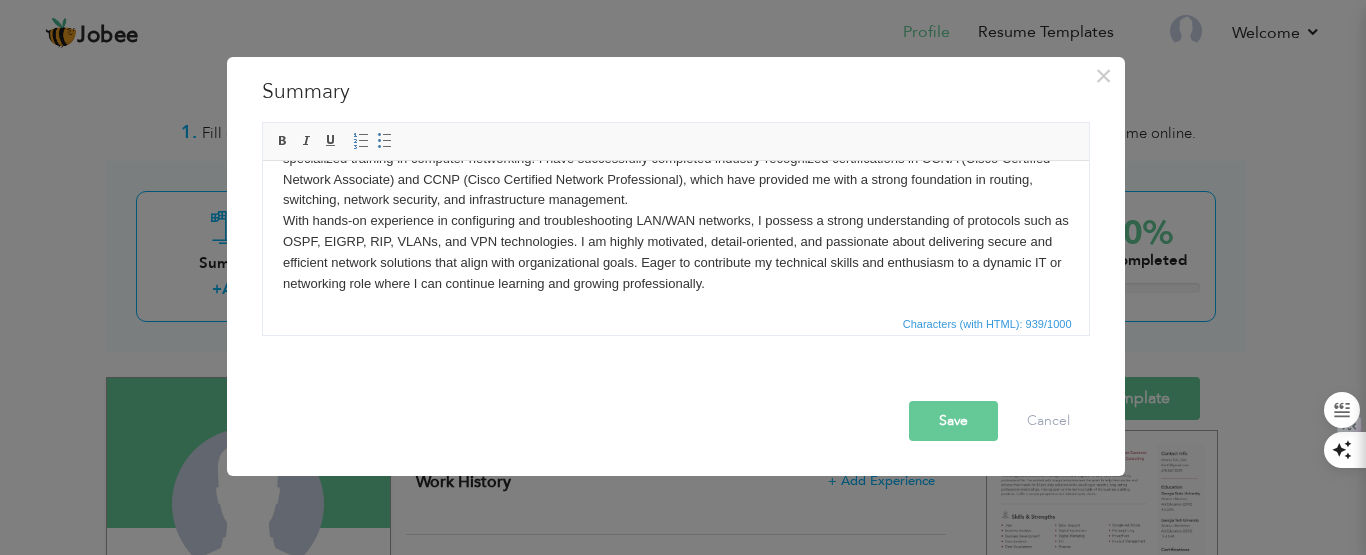 click on "Save" at bounding box center [953, 421] 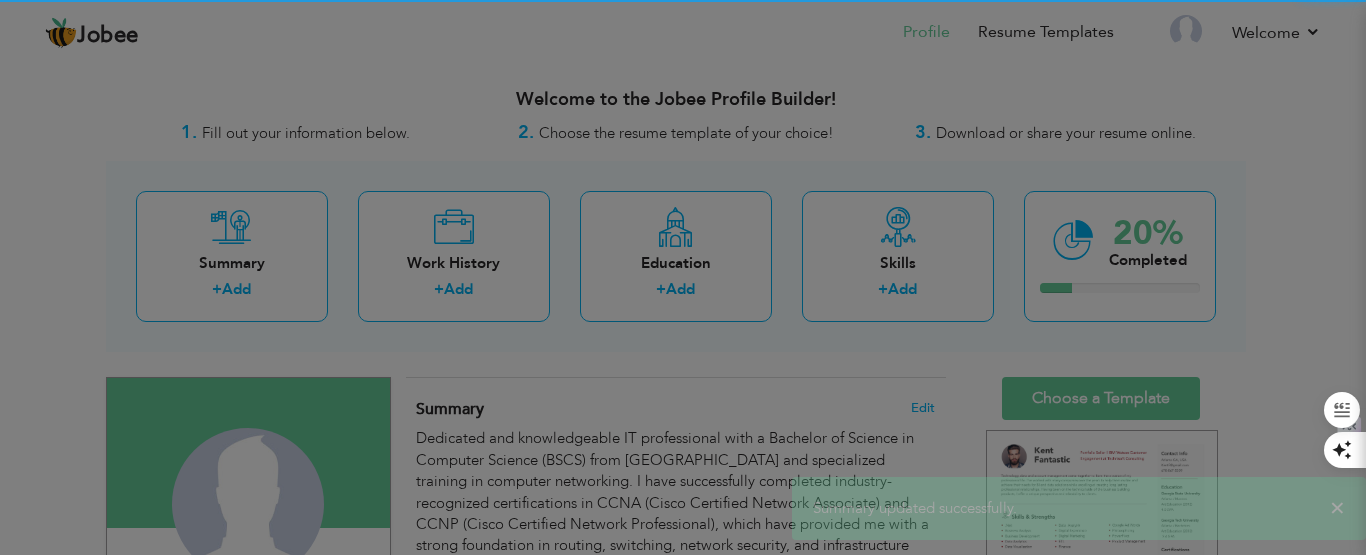 scroll, scrollTop: 0, scrollLeft: 0, axis: both 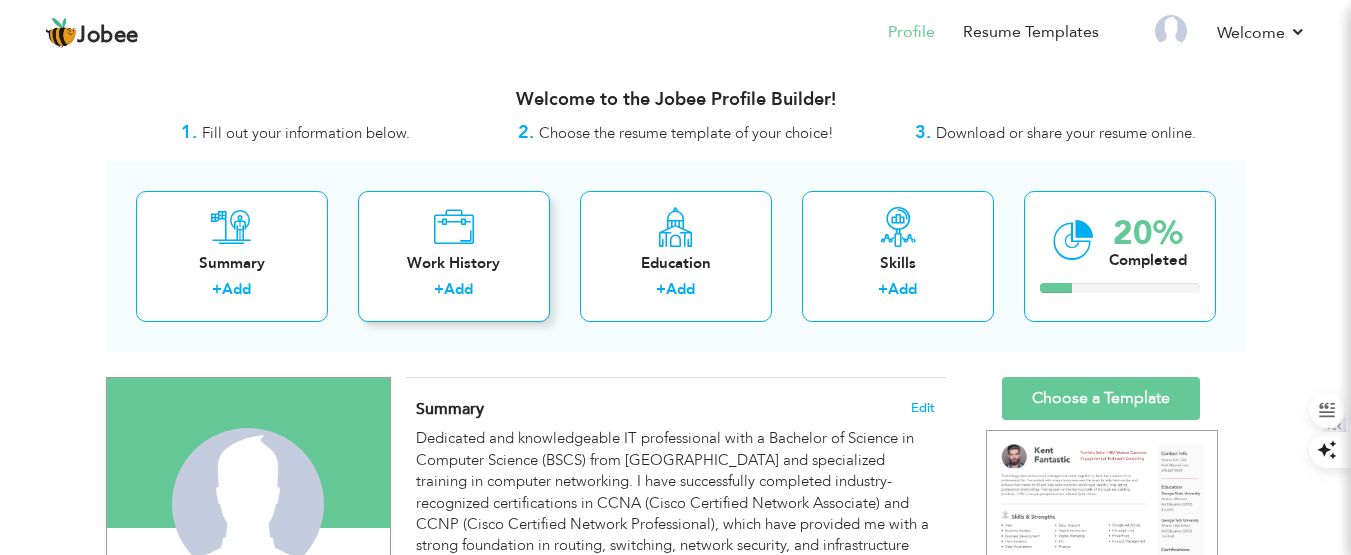 click on "Add" at bounding box center [458, 289] 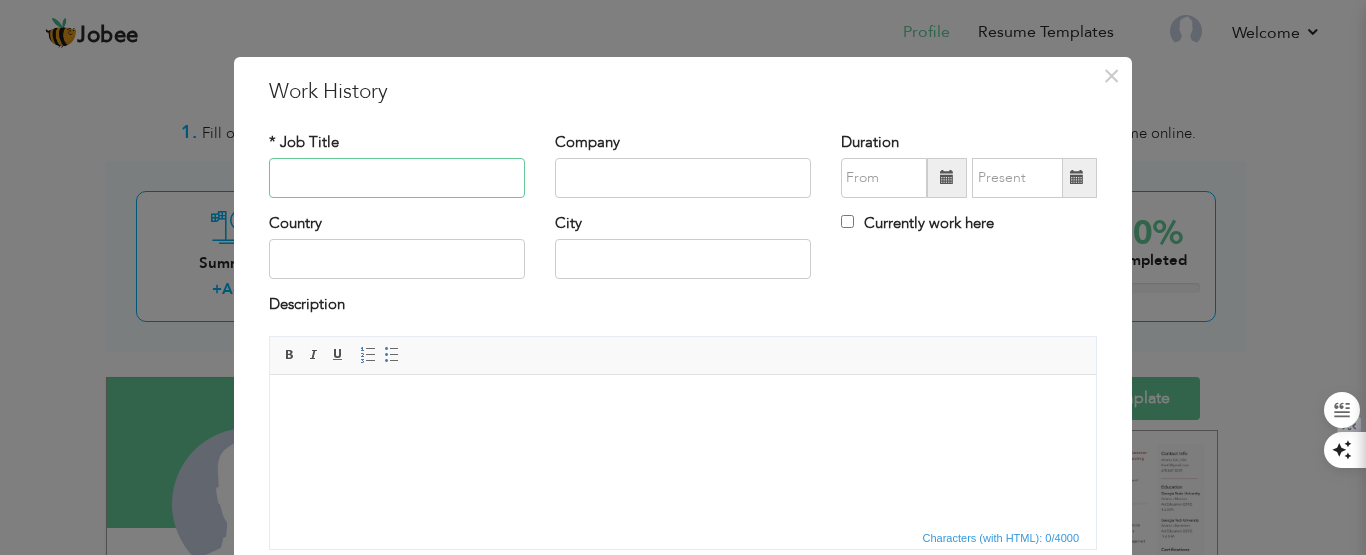 click at bounding box center [397, 178] 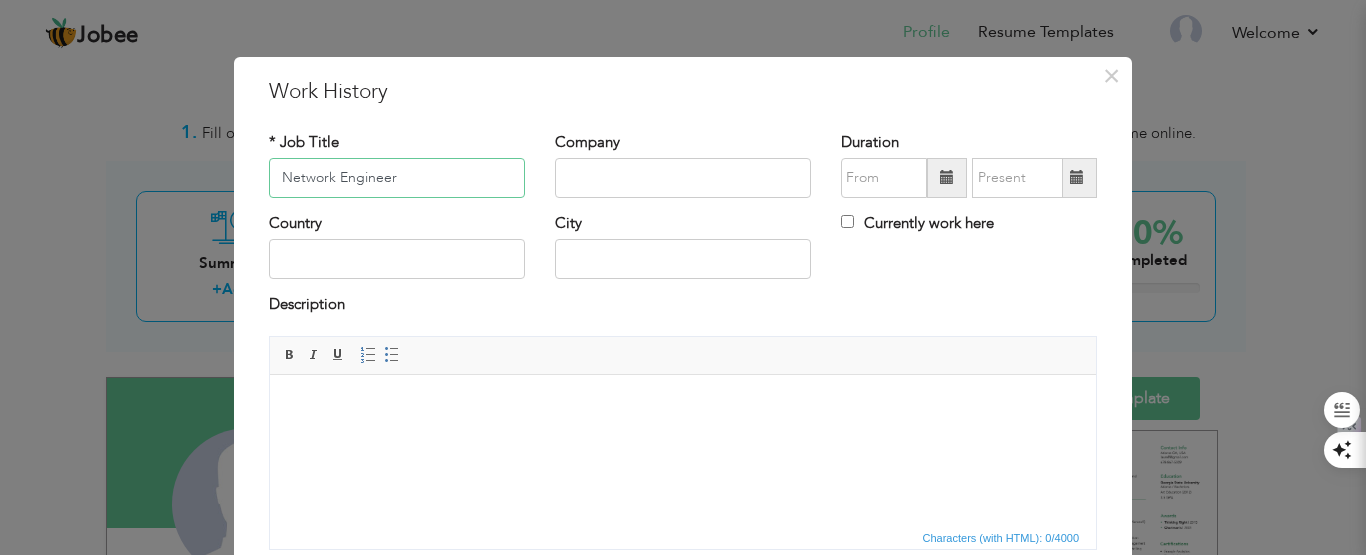 type on "Network Engineer" 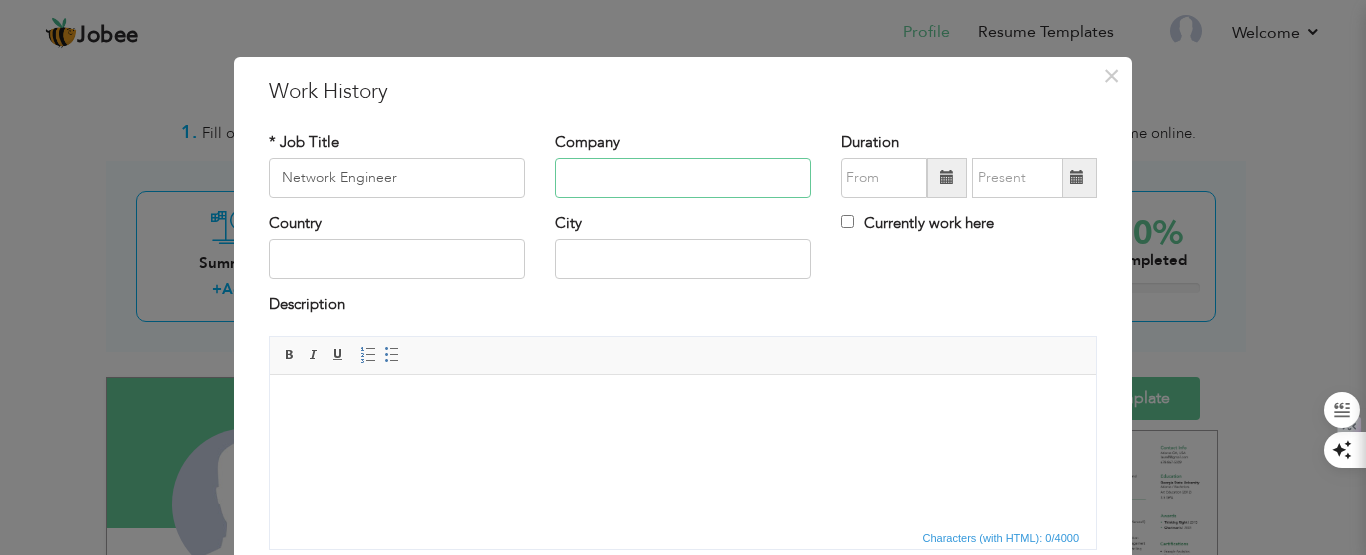 click at bounding box center (683, 178) 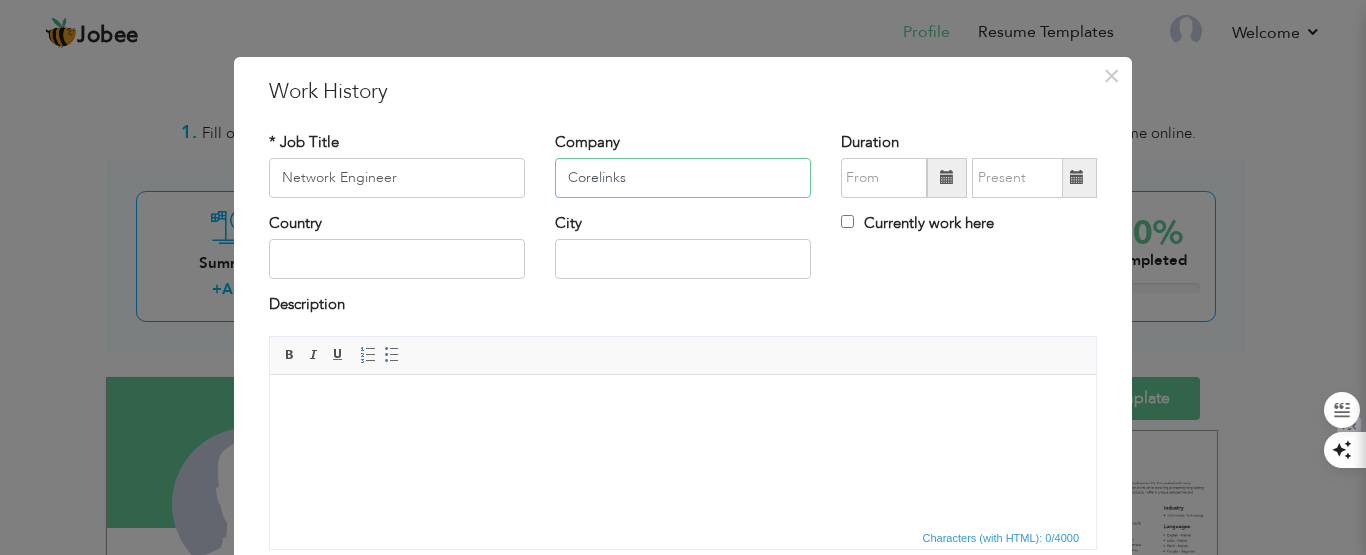 type on "Corelinks" 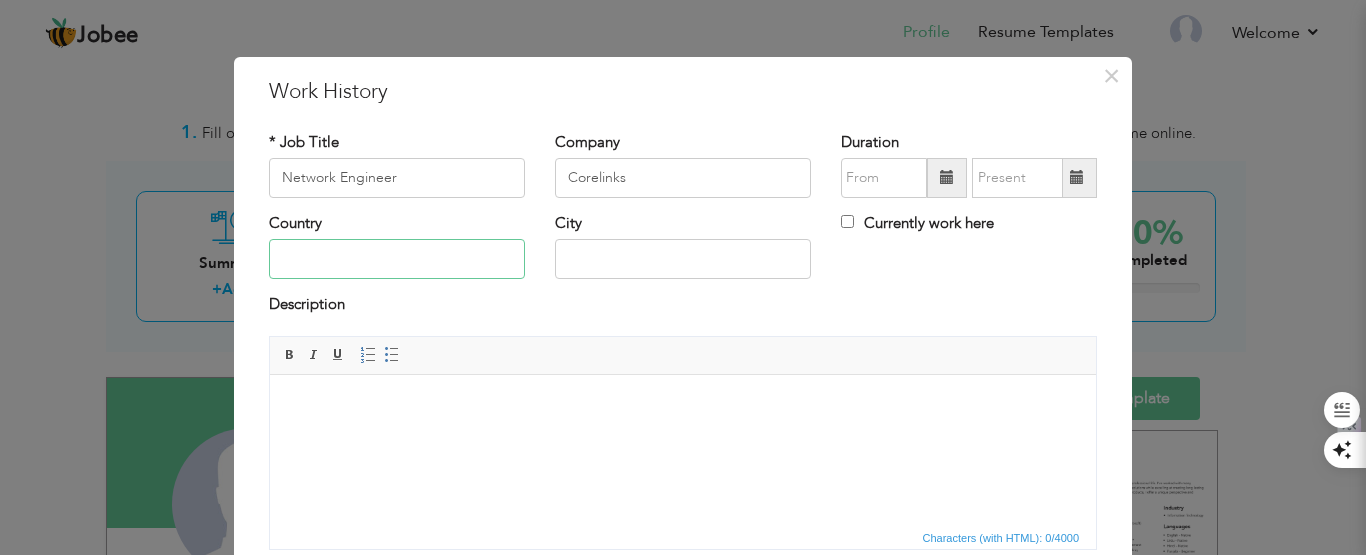 click at bounding box center (397, 259) 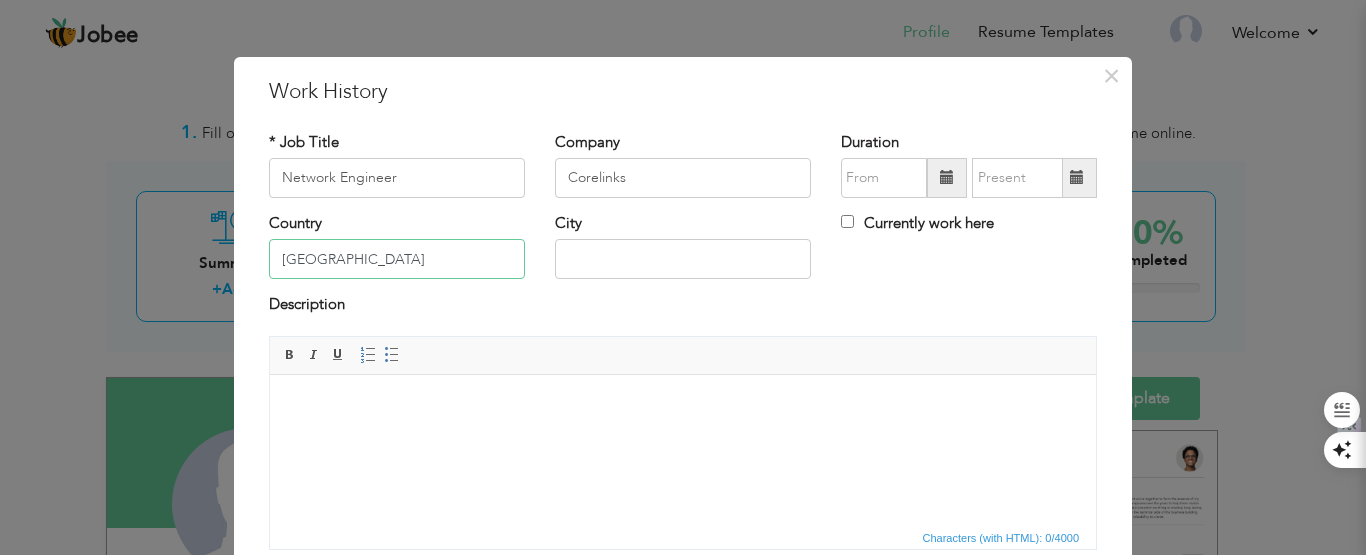 type on "[GEOGRAPHIC_DATA]" 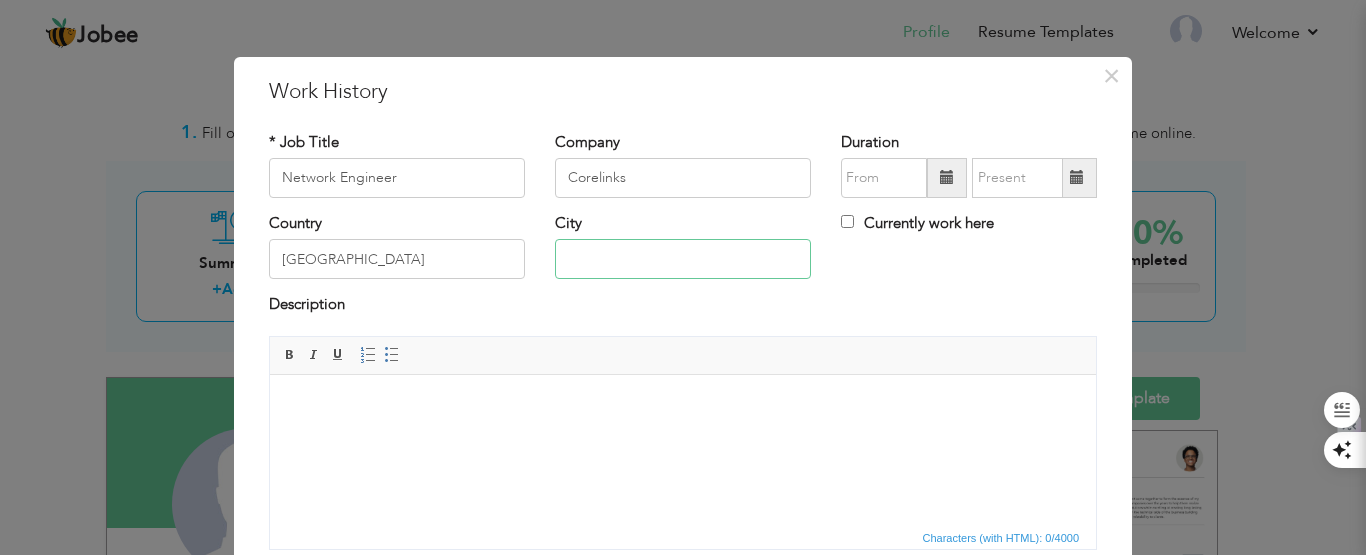 click at bounding box center (683, 259) 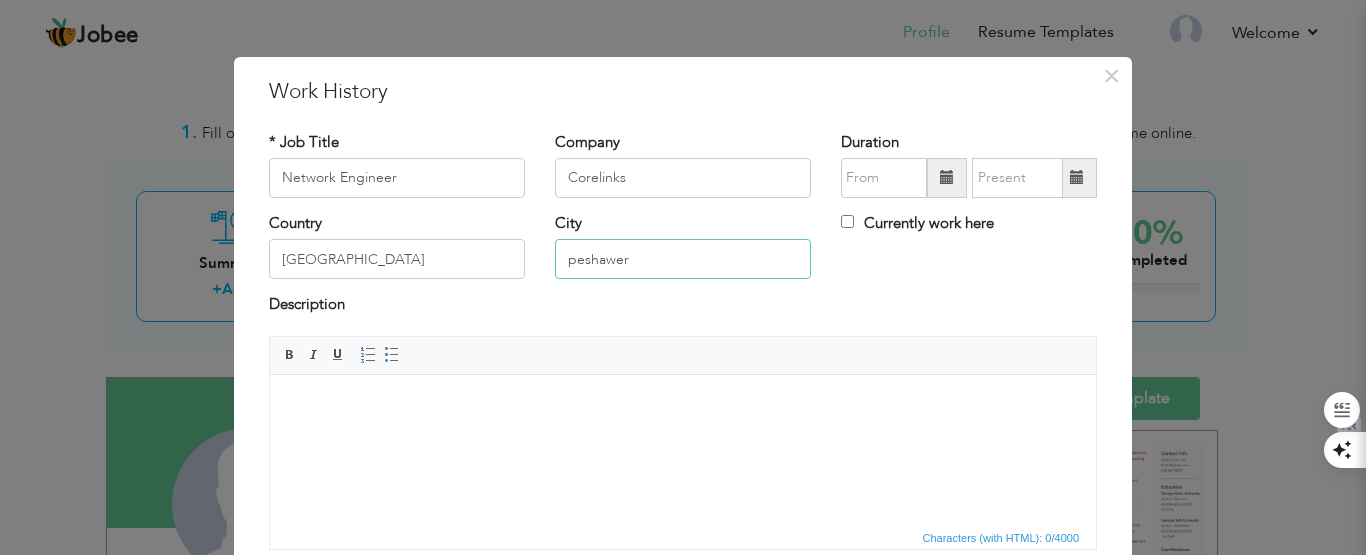 type on "peshawer" 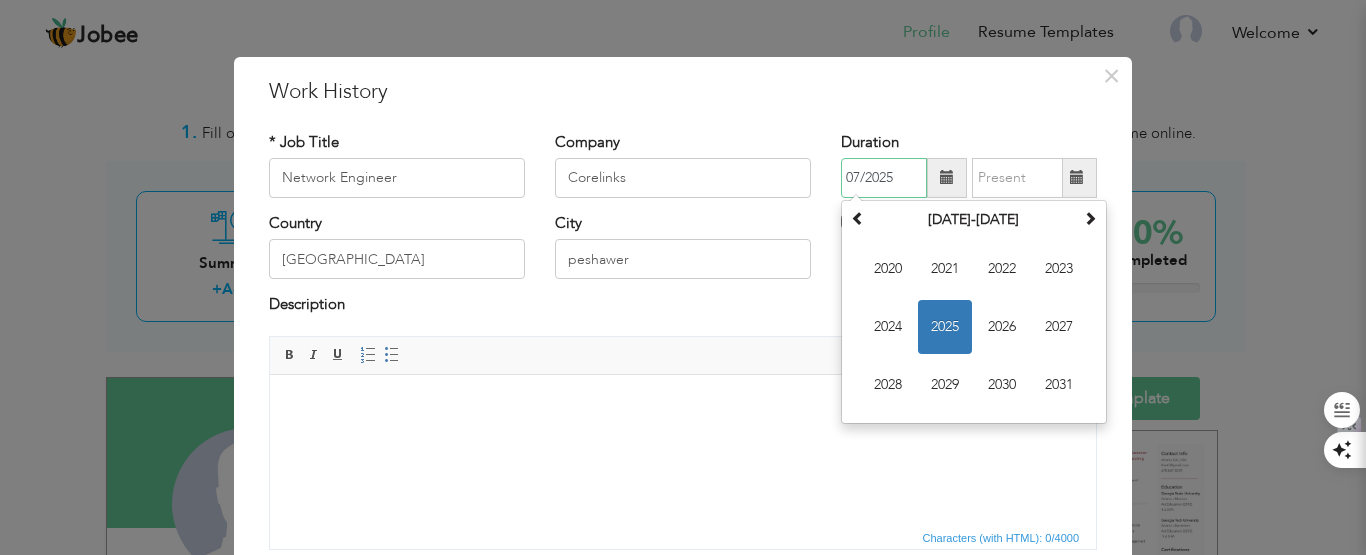 click on "07/2025" at bounding box center [884, 178] 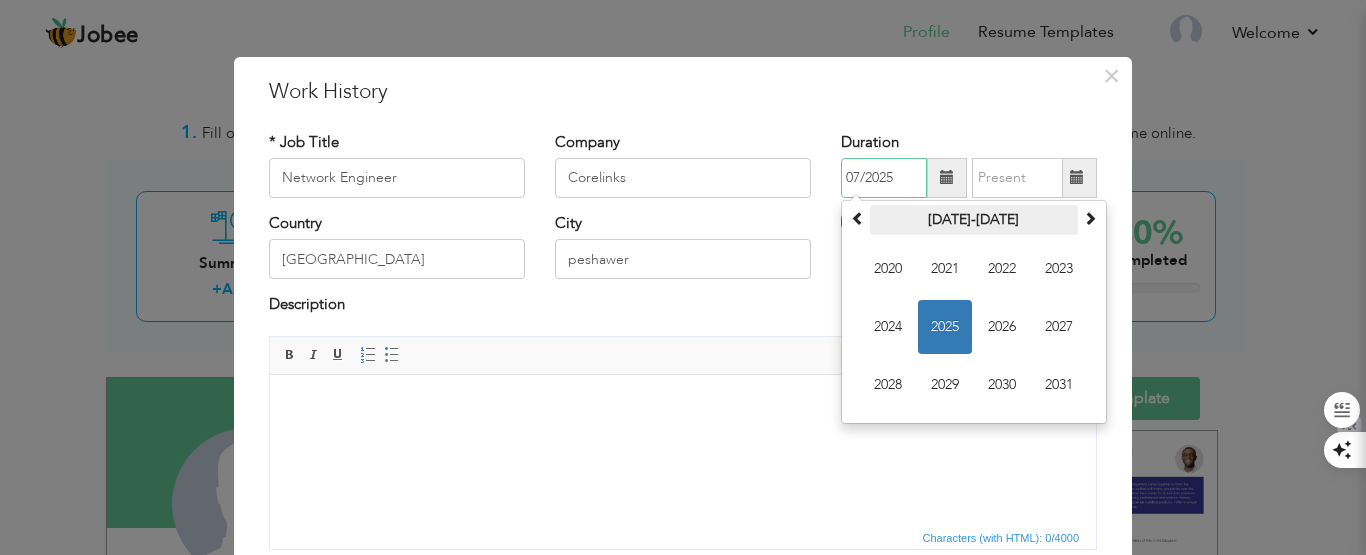 click on "2020-2031" at bounding box center (974, 220) 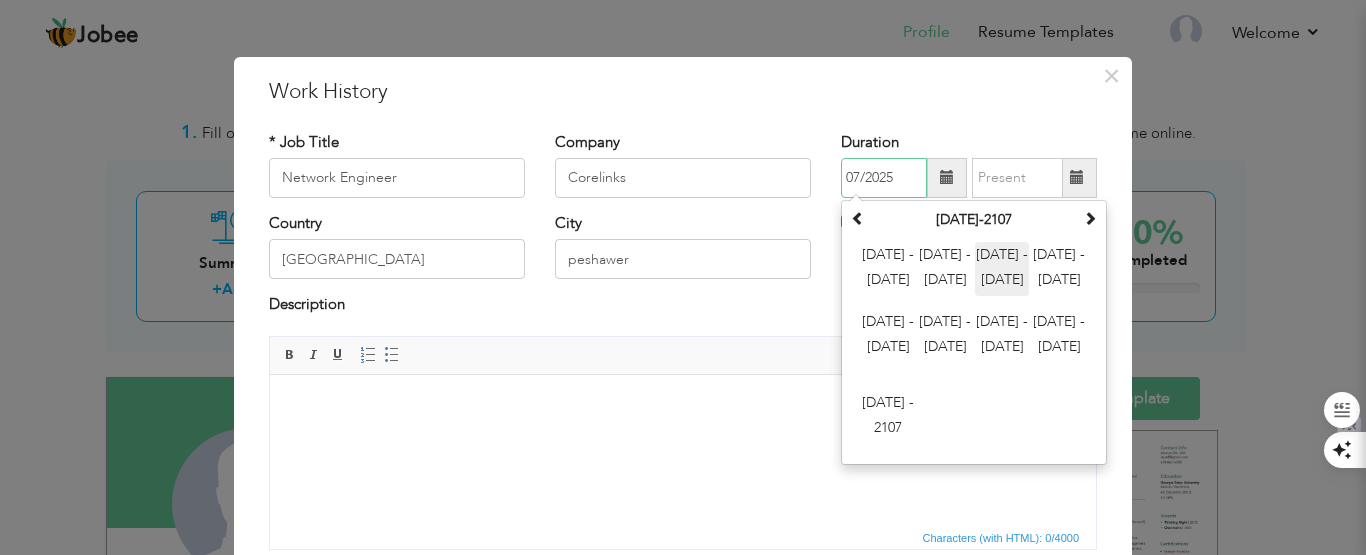 click on "2024 - 2035" at bounding box center (1002, 269) 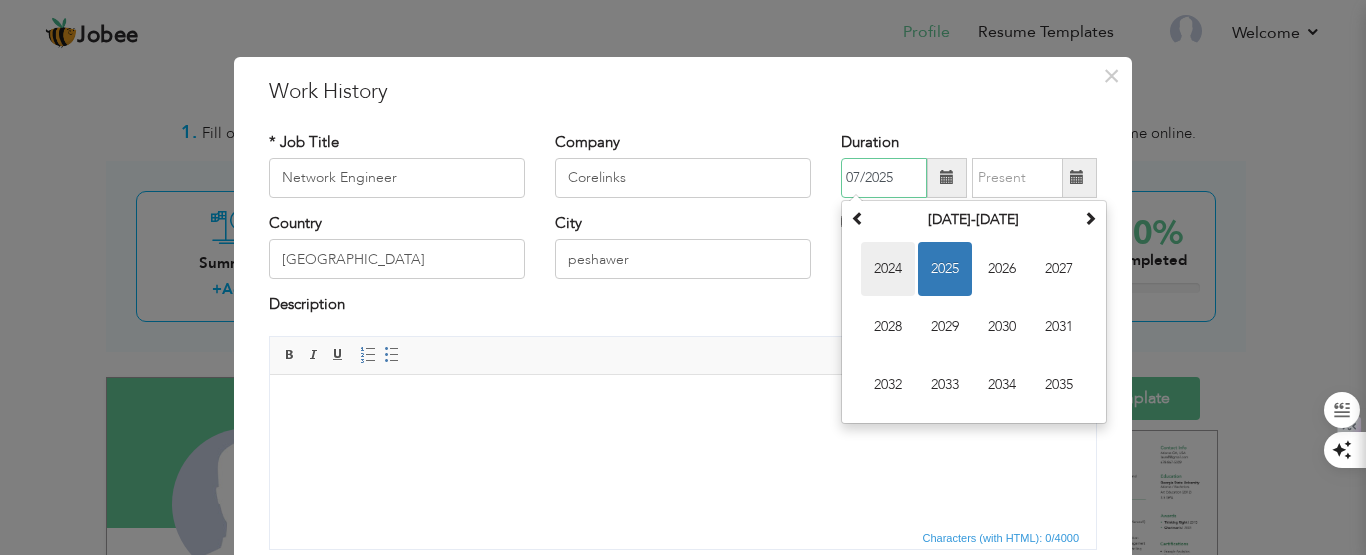 click on "2024" at bounding box center (888, 269) 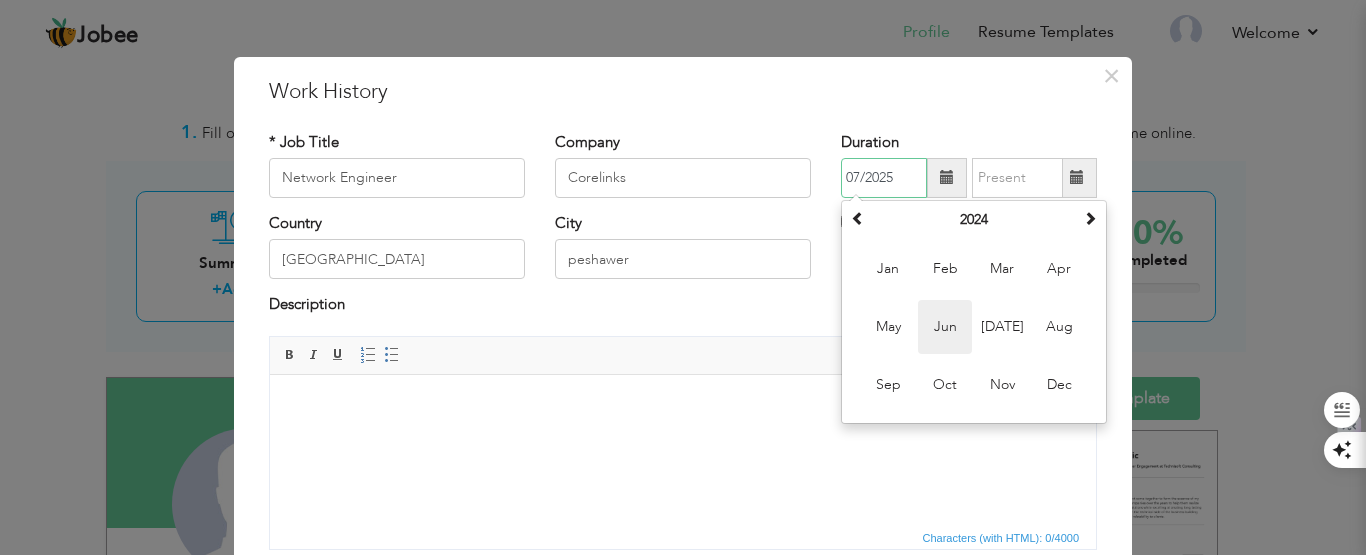 click on "Jun" at bounding box center [945, 327] 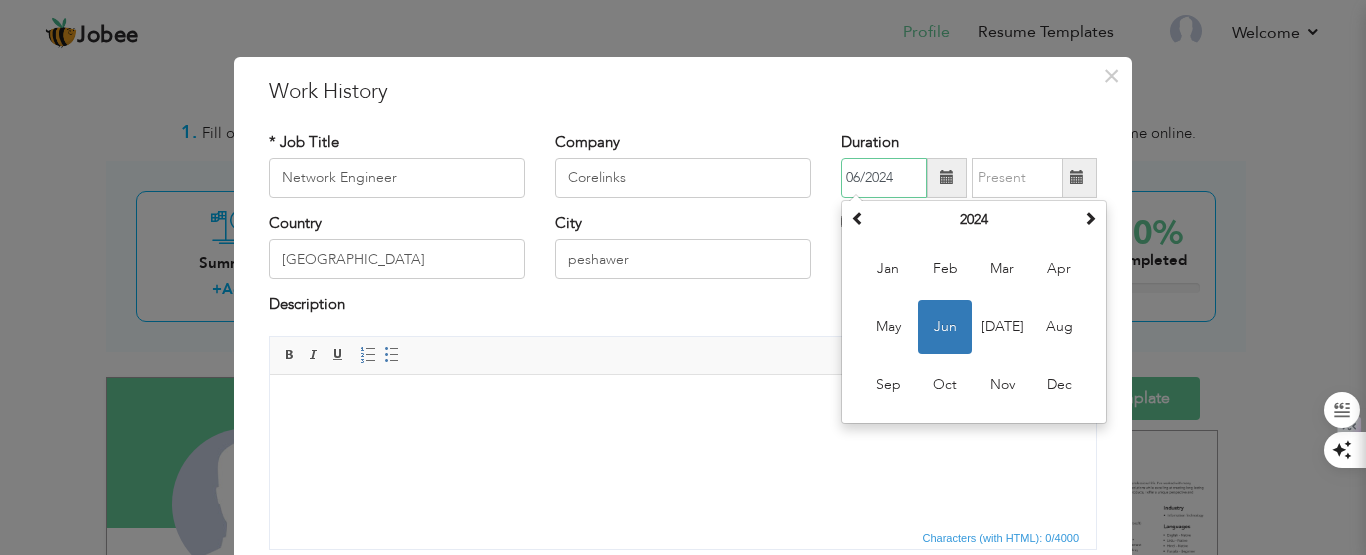 click on "06/2024" at bounding box center [884, 178] 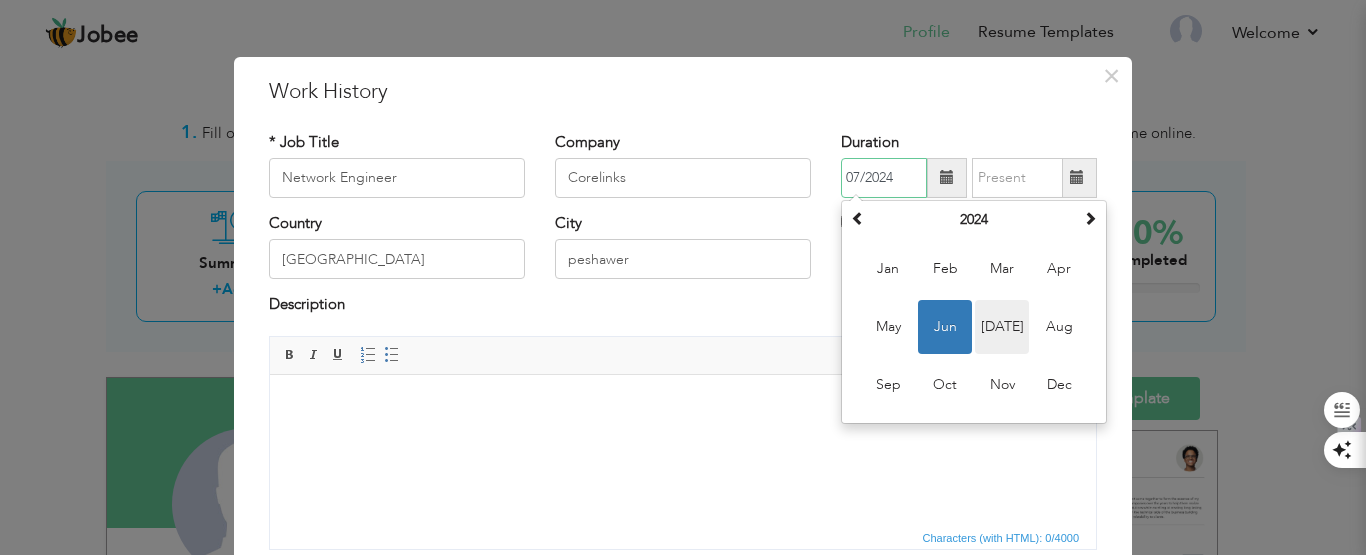 click on "Jul" at bounding box center (1002, 327) 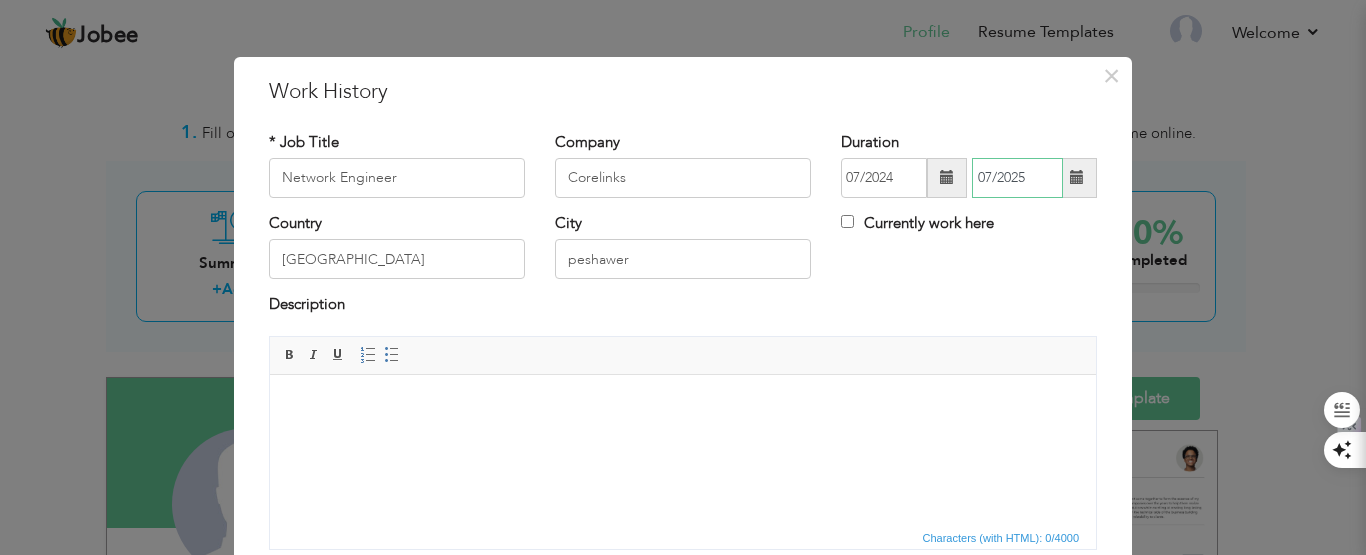 click on "07/2025" at bounding box center [1017, 178] 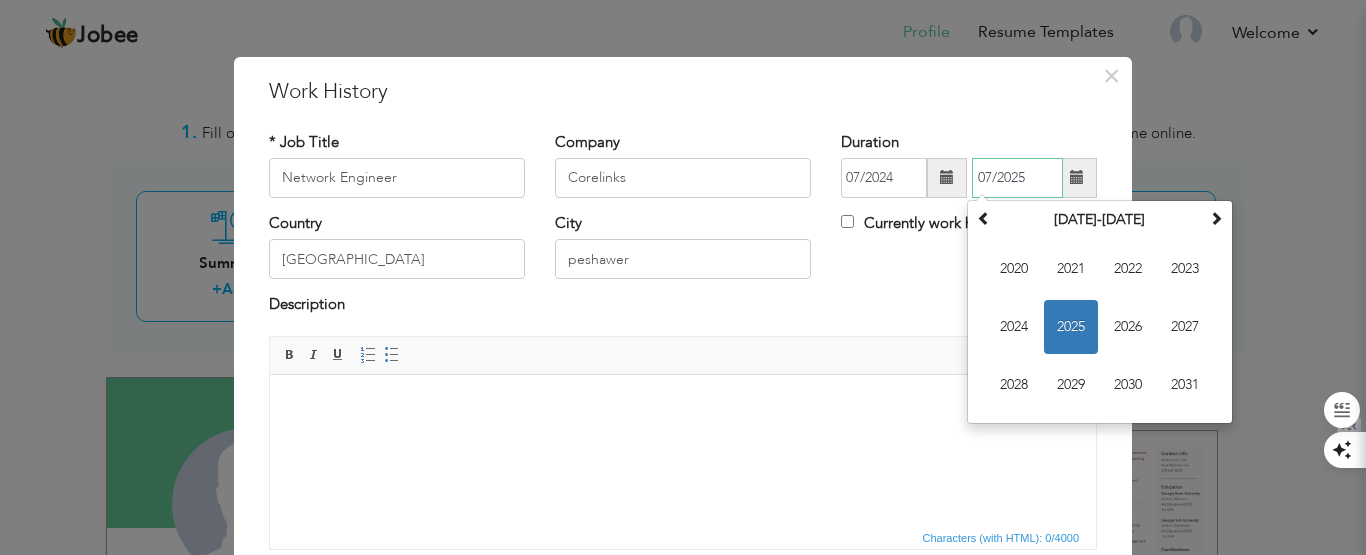 click on "2025" at bounding box center [1071, 327] 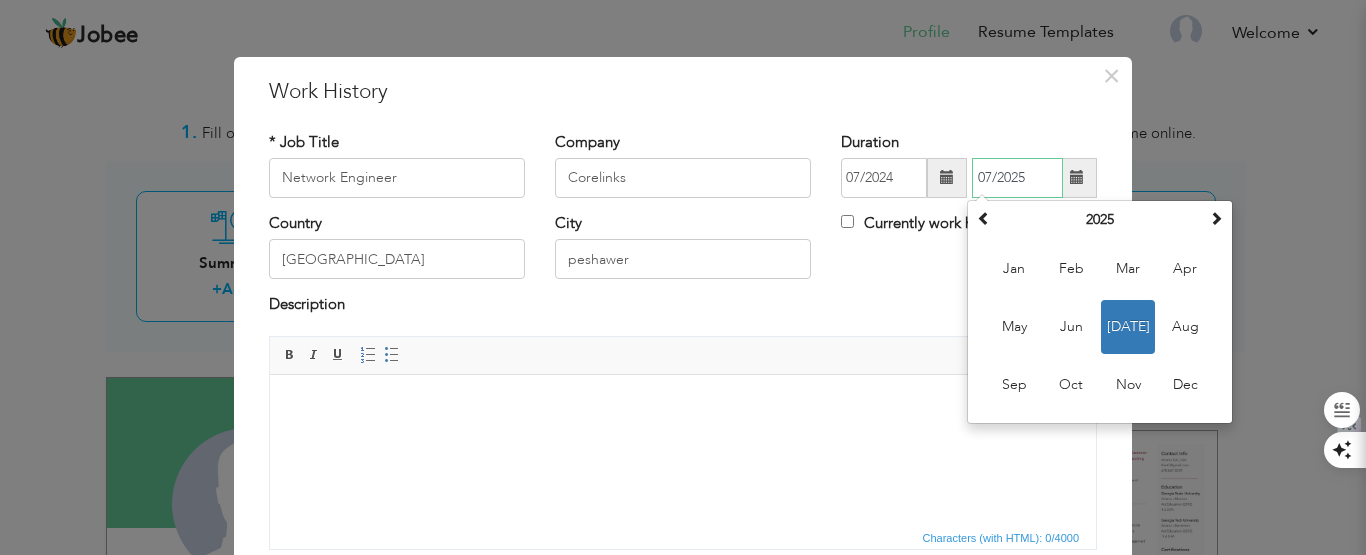 click on "07/2025" at bounding box center (1017, 178) 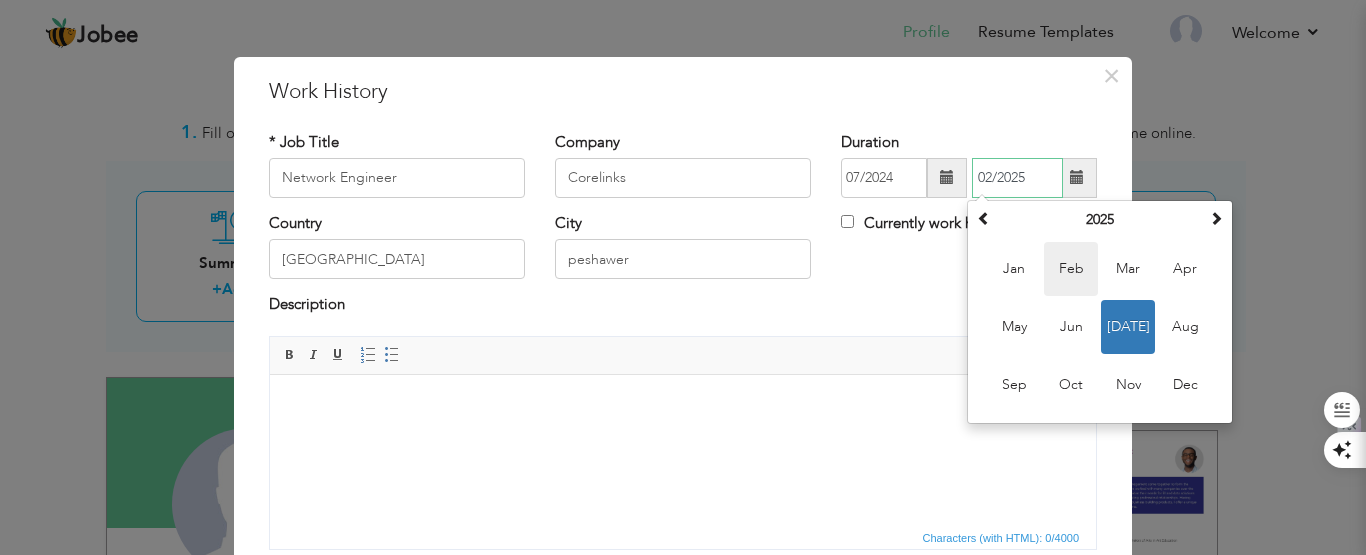click on "Feb" at bounding box center [1071, 269] 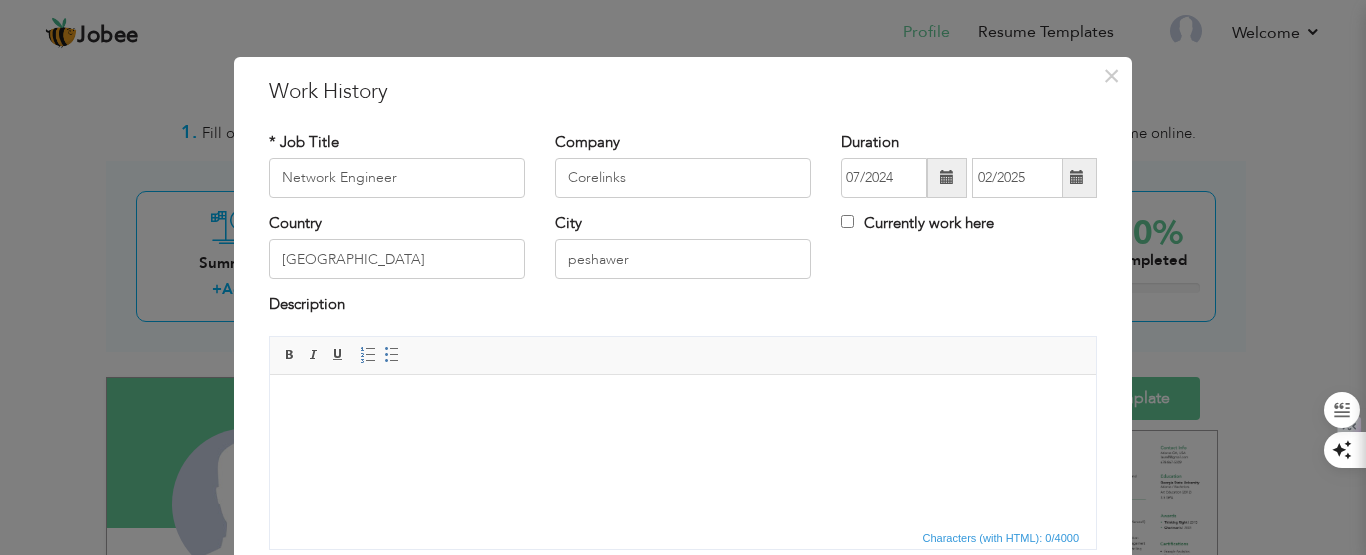 click at bounding box center (683, 404) 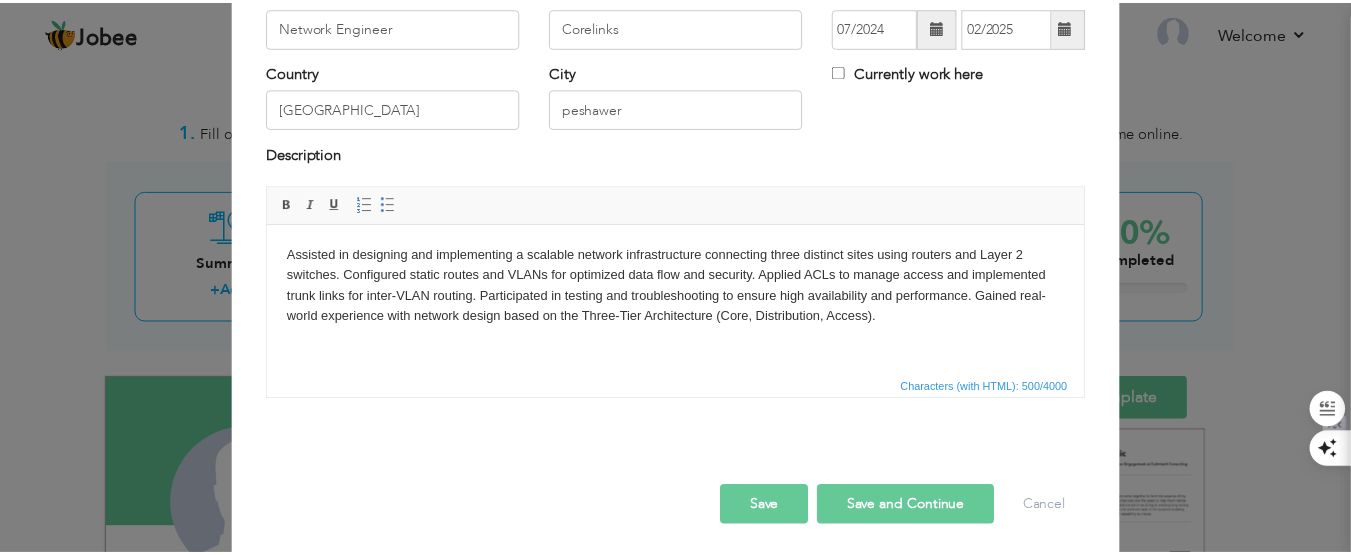 scroll, scrollTop: 157, scrollLeft: 0, axis: vertical 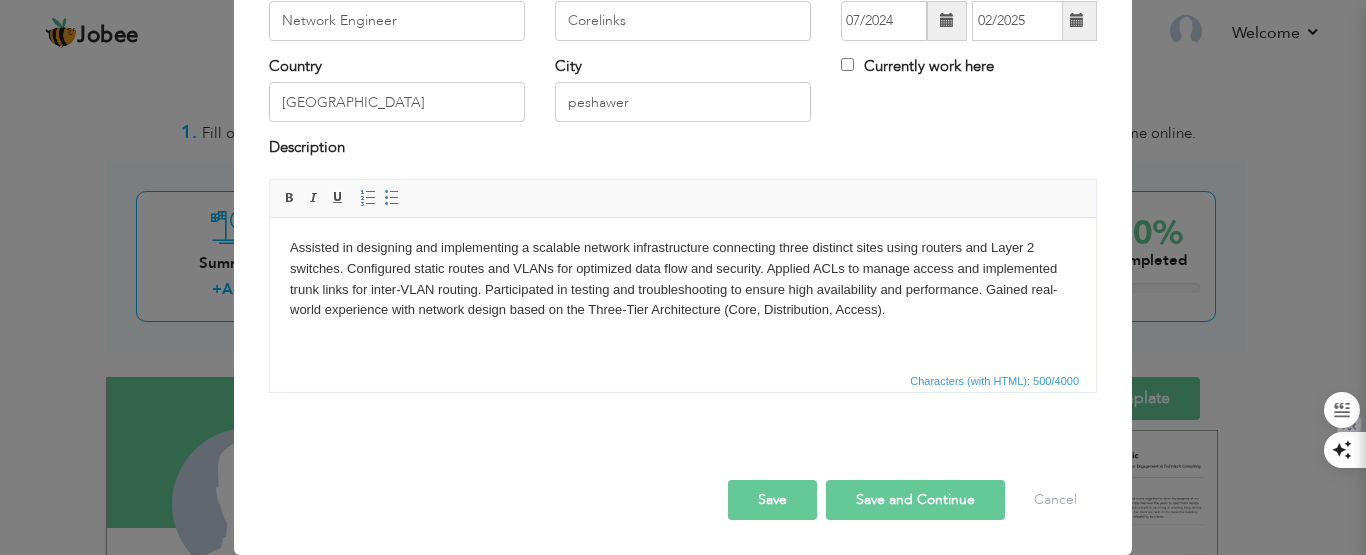 click on "Save" at bounding box center [772, 500] 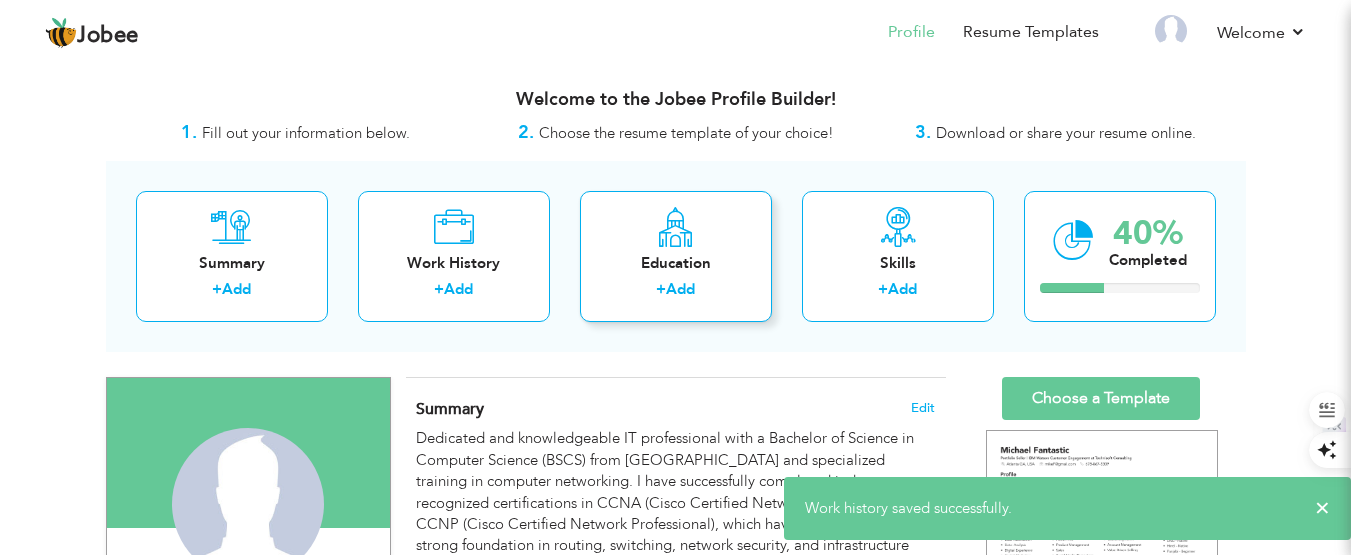 click on "Add" at bounding box center [680, 289] 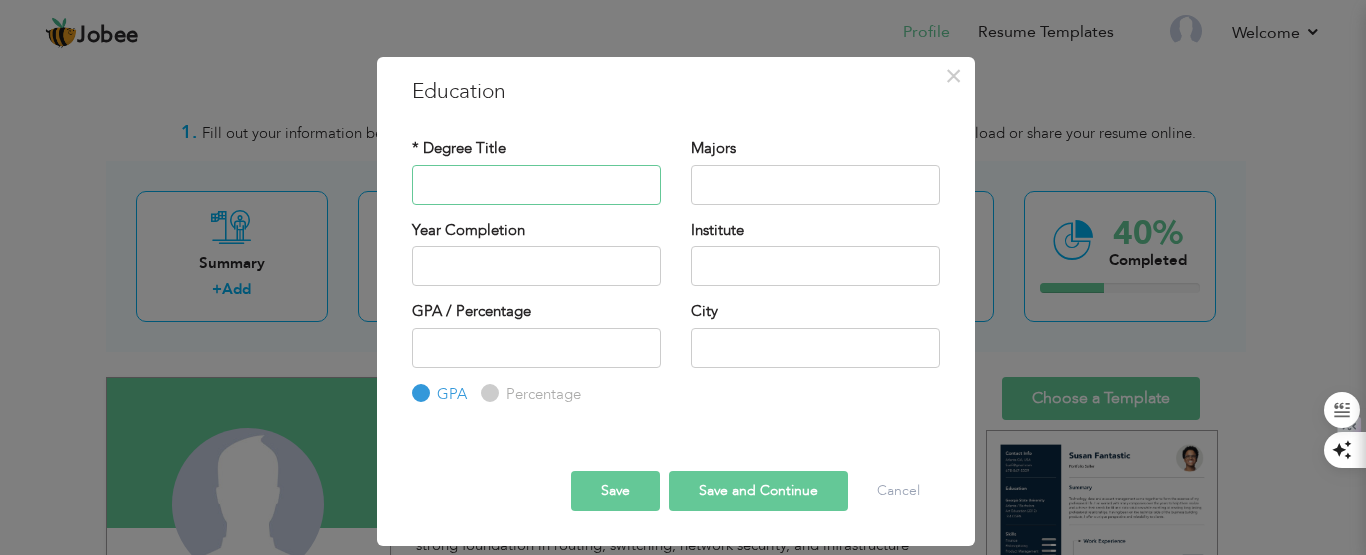 click at bounding box center (536, 185) 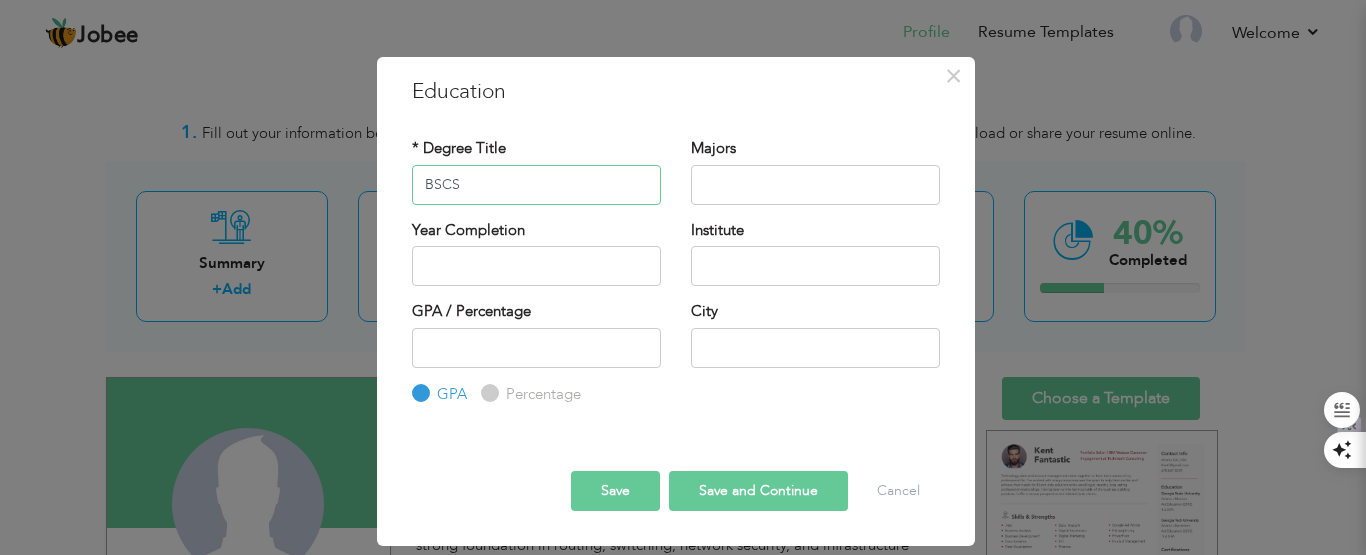 type on "BSCS" 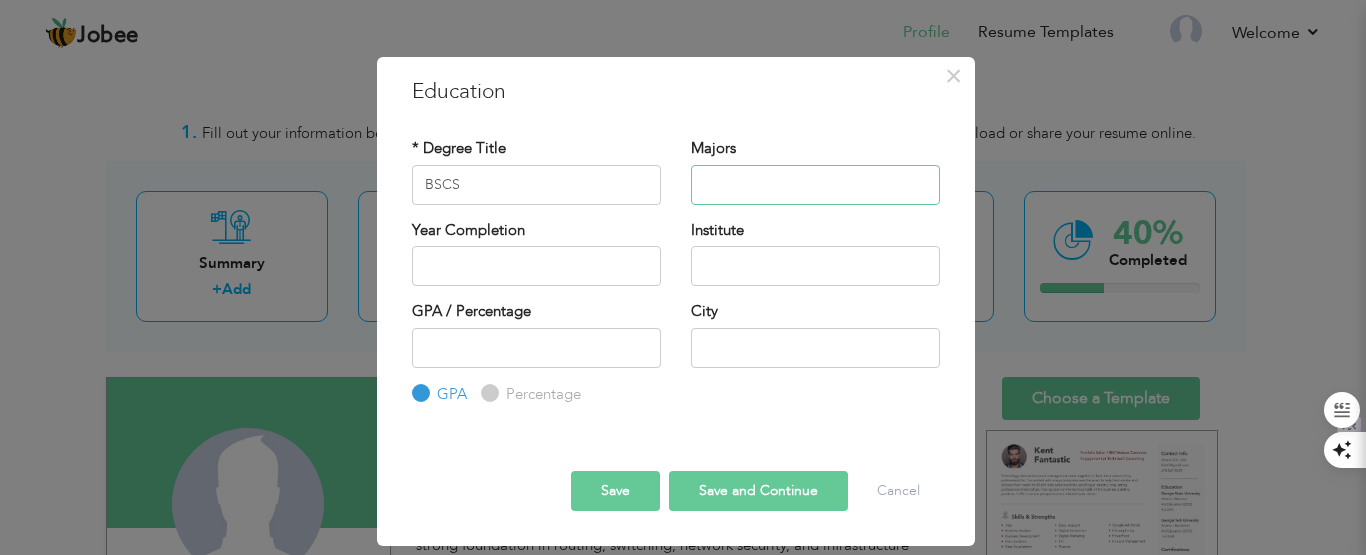 click at bounding box center (815, 185) 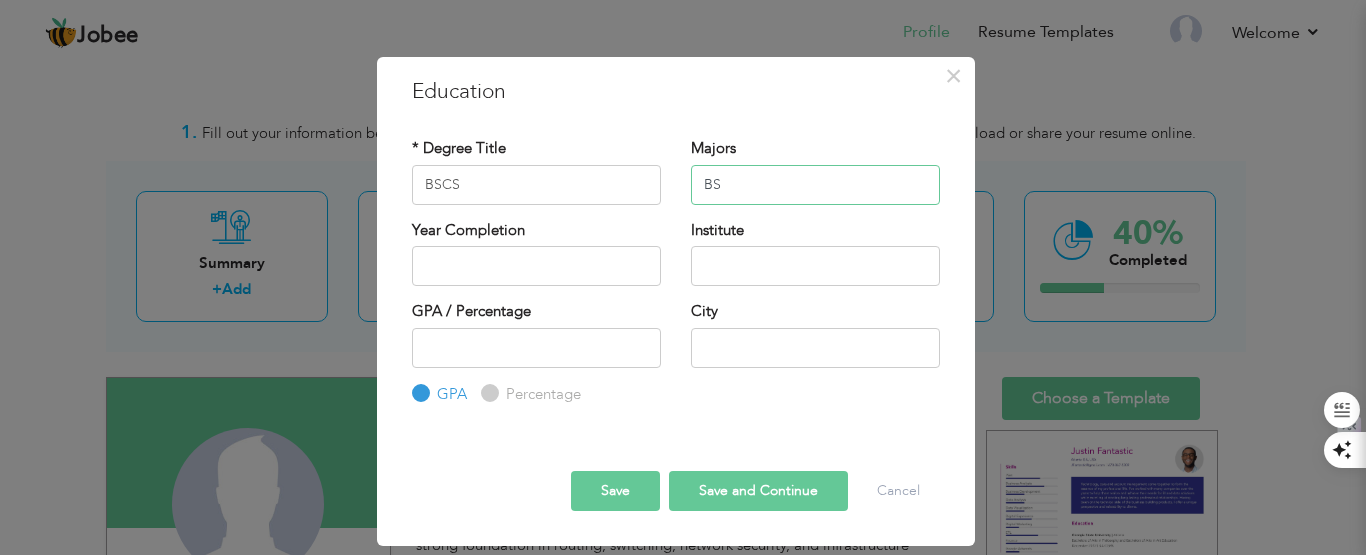 type on "BS" 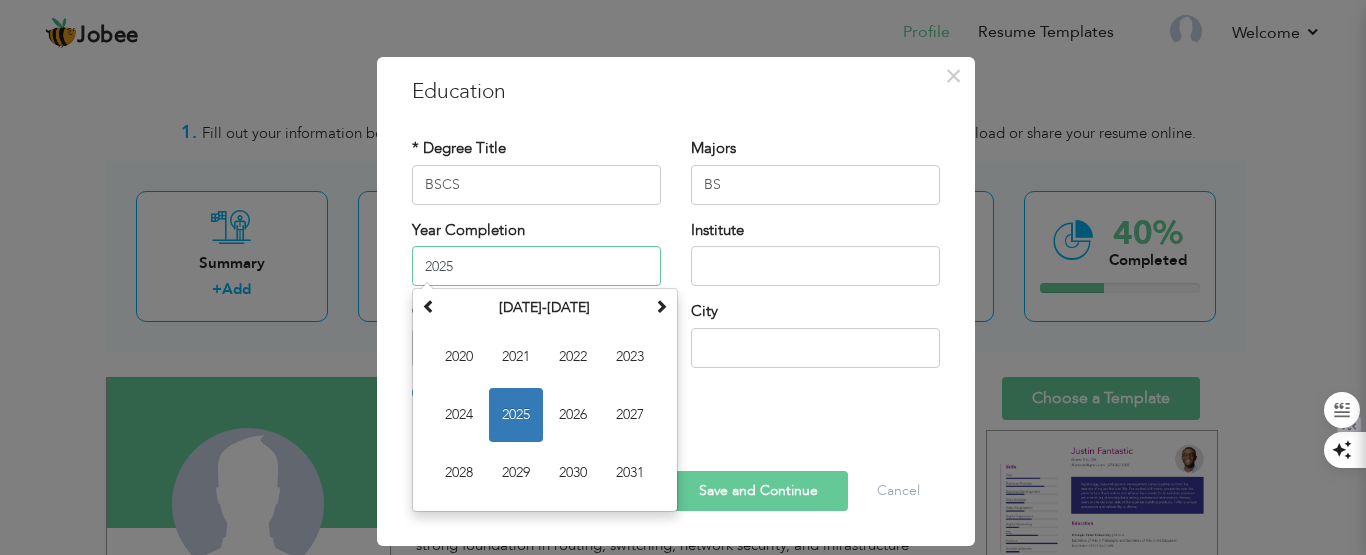 click on "2025" at bounding box center (536, 266) 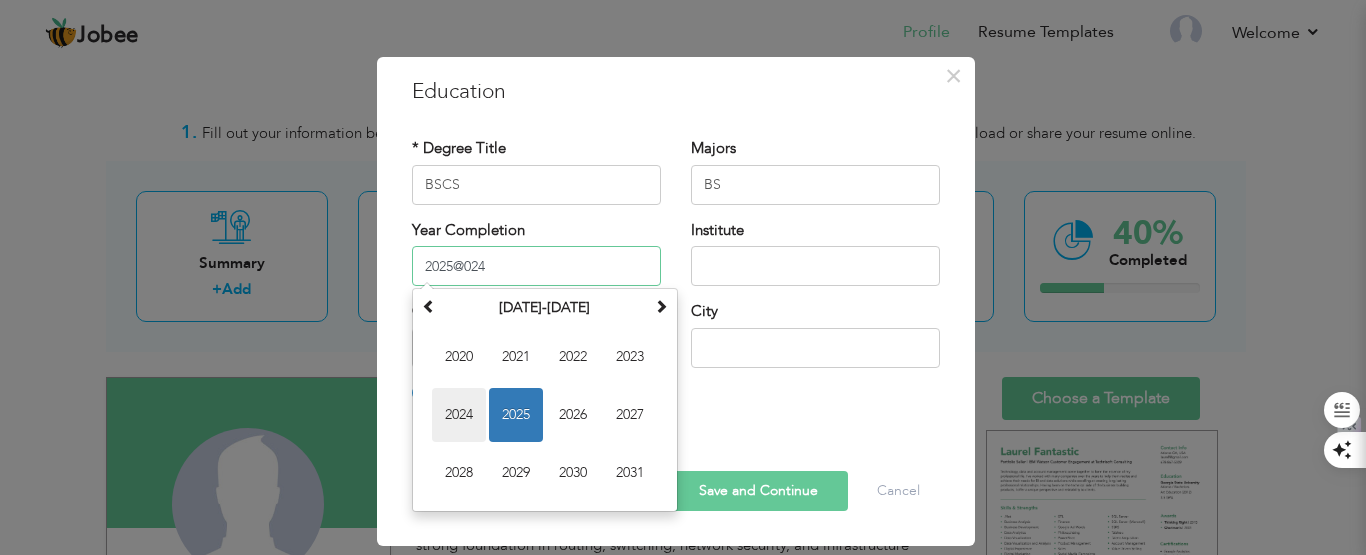 click on "2024" at bounding box center [459, 415] 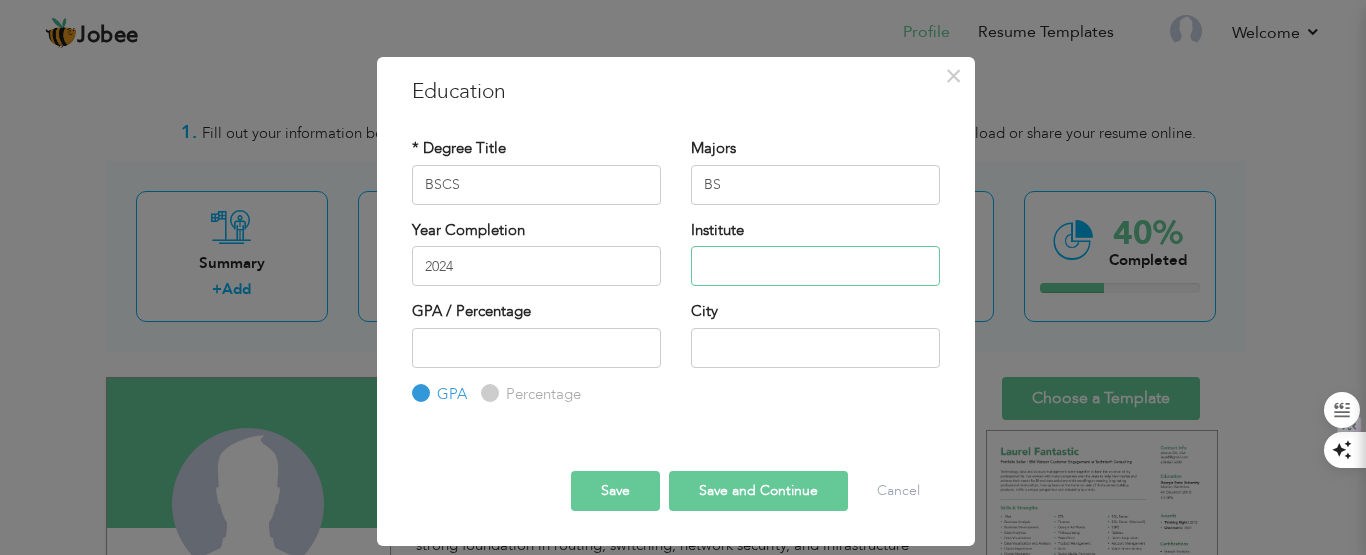 click at bounding box center (815, 266) 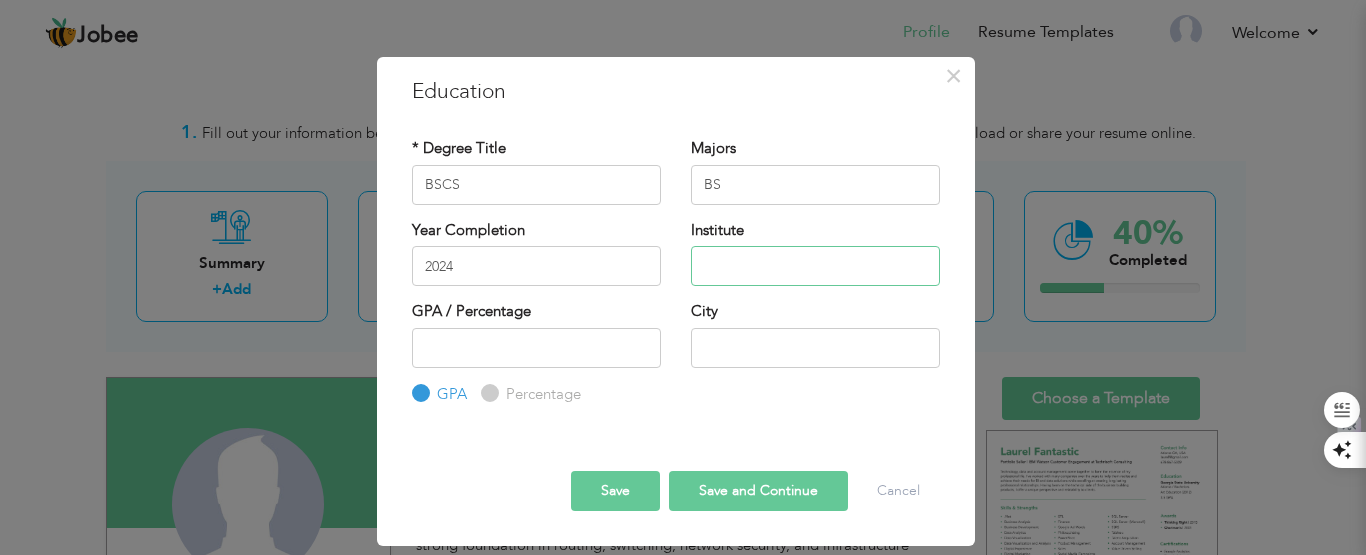 type on "D" 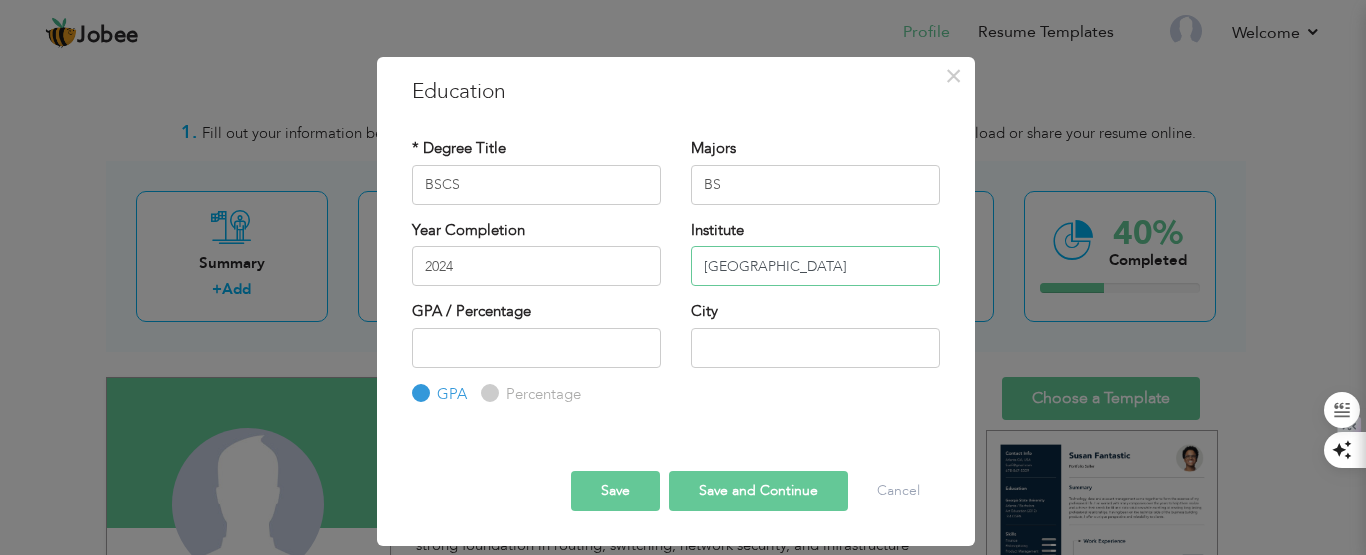 type on "[GEOGRAPHIC_DATA]" 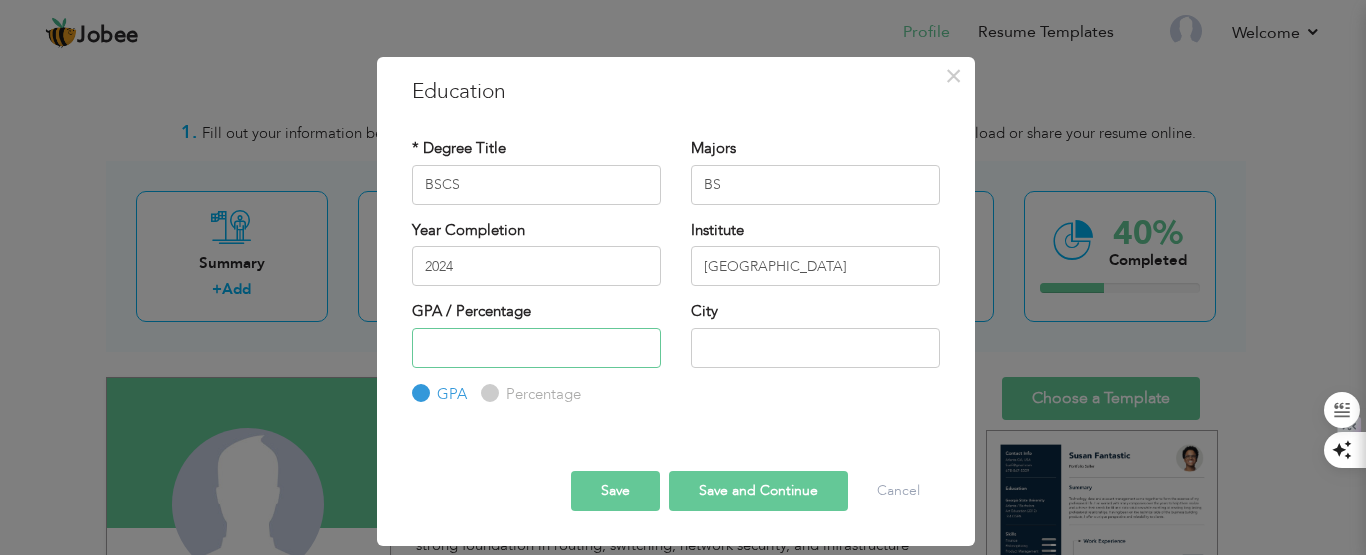 click at bounding box center [536, 348] 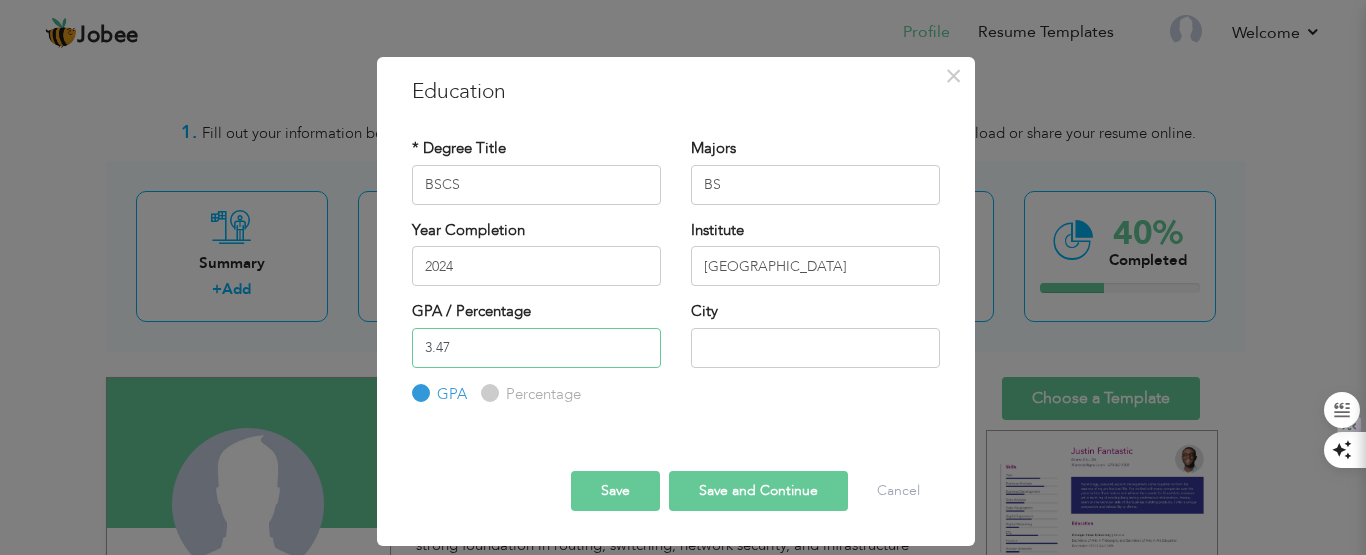 type on "3.47" 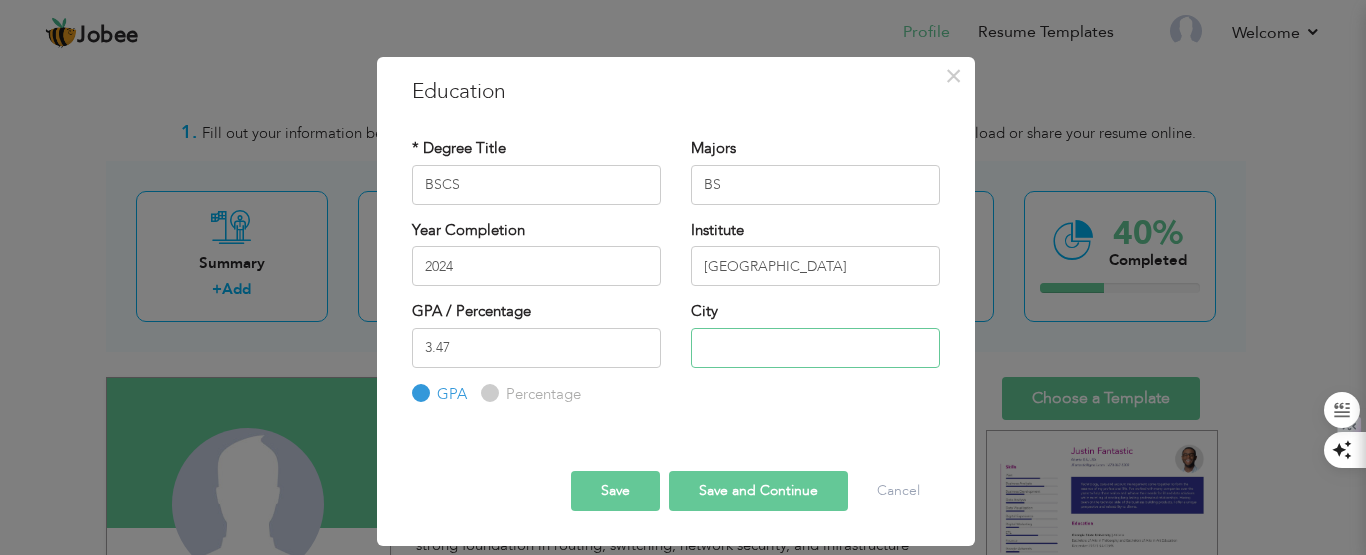 click at bounding box center (815, 348) 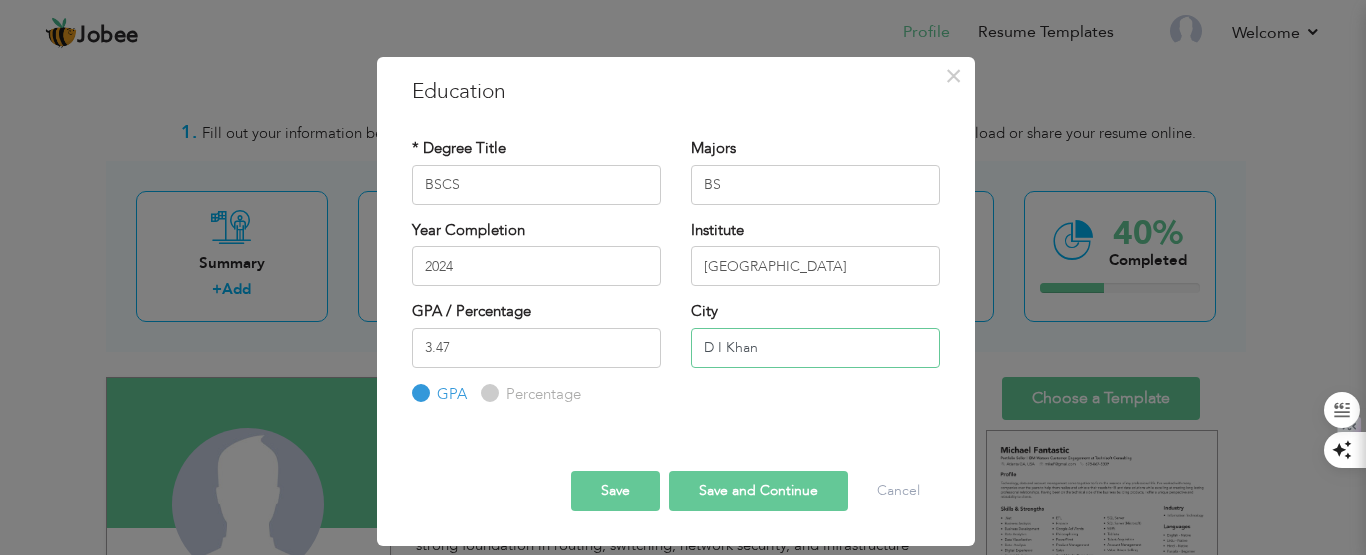 type on "D I Khan" 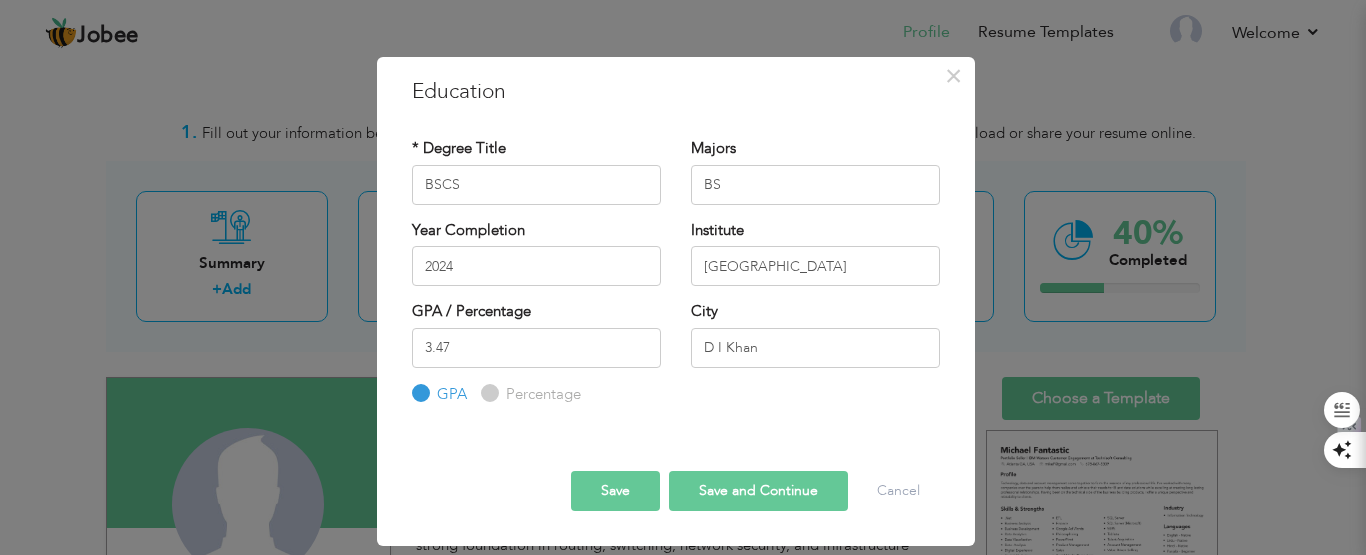 click on "Save" at bounding box center (615, 491) 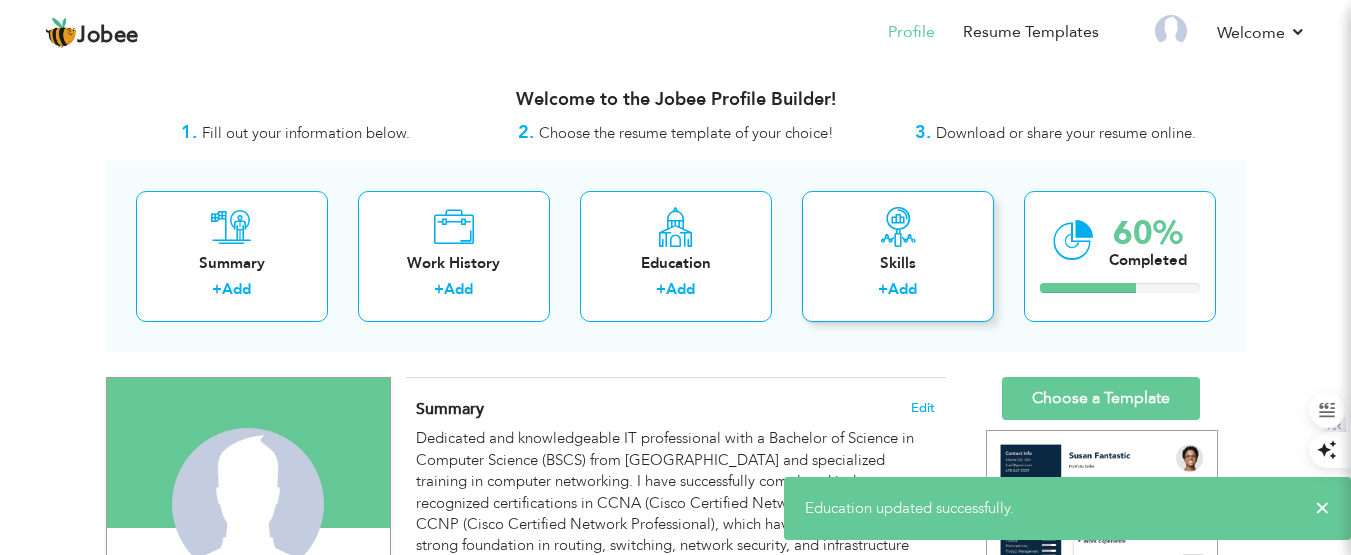 click on "Add" at bounding box center (902, 289) 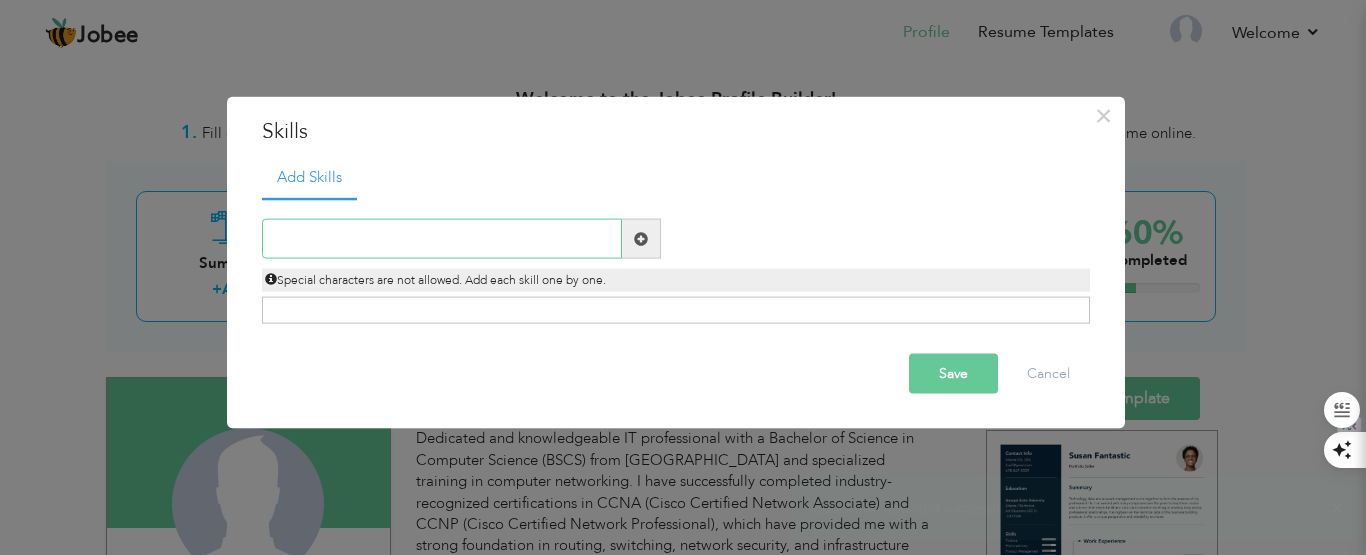 click at bounding box center [442, 239] 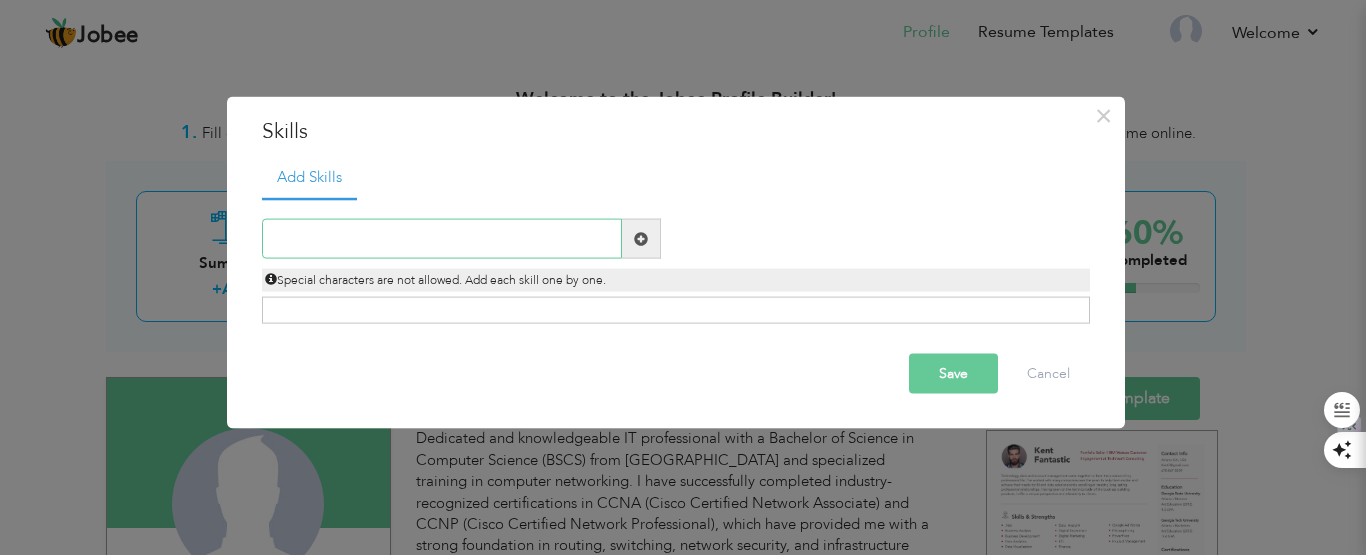paste on "VLANs, Inter-VLAN Routing" 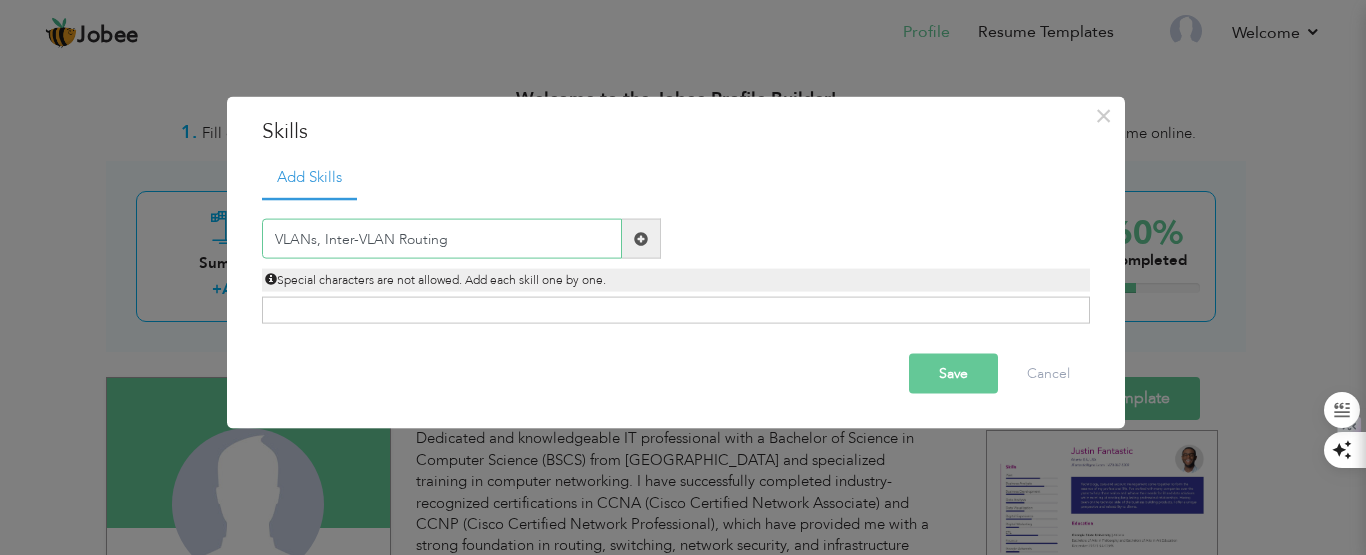 click on "VLANs, Inter-VLAN Routing" at bounding box center [442, 239] 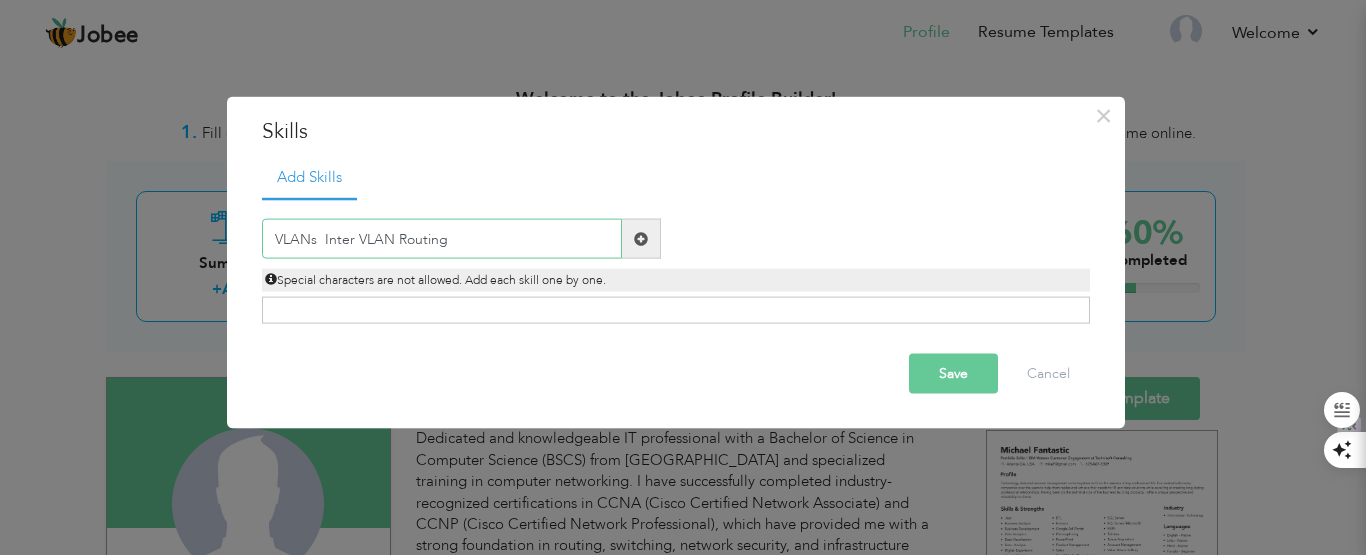 type on "VLANs  Inter VLAN Routing" 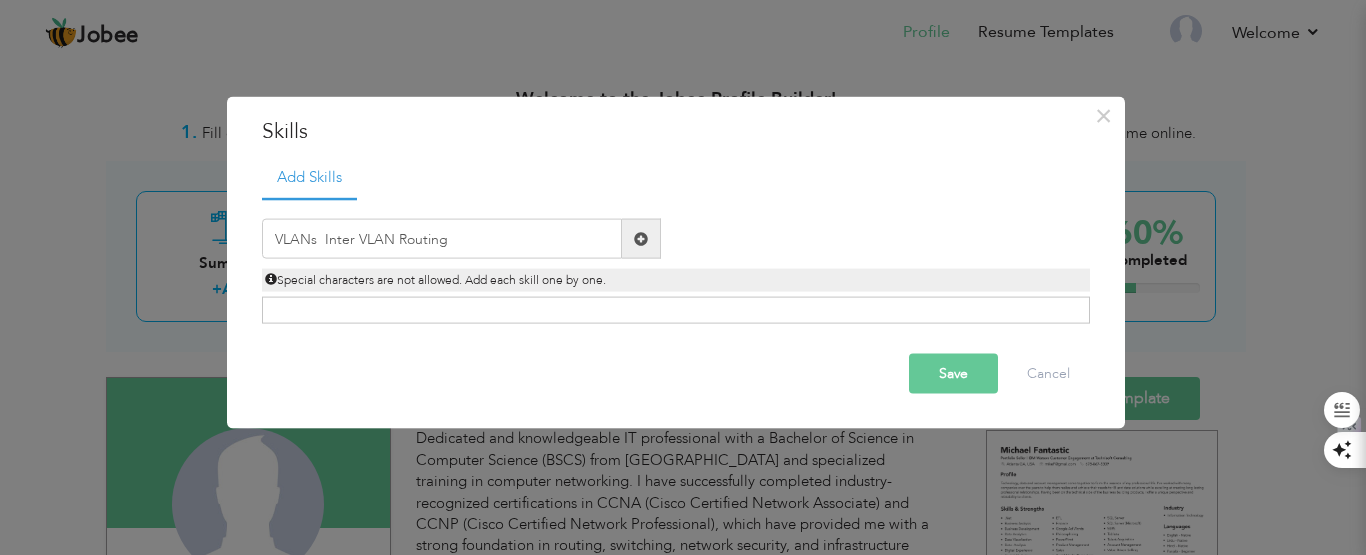 click on "Save" at bounding box center (953, 374) 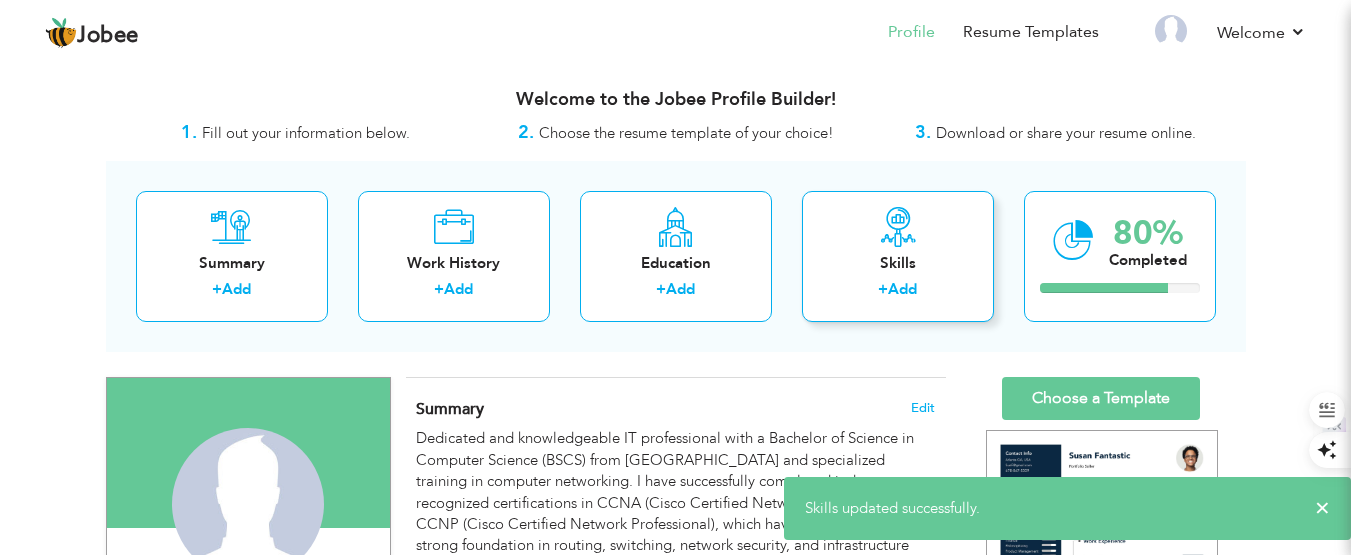 click on "Add" at bounding box center (902, 289) 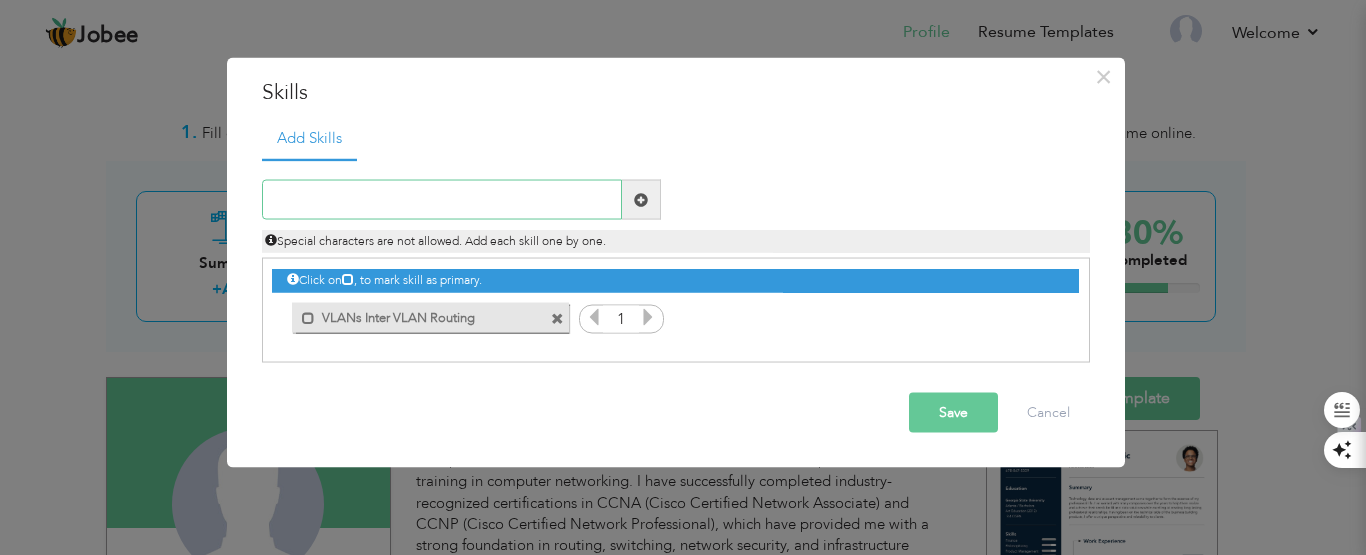 click at bounding box center (442, 200) 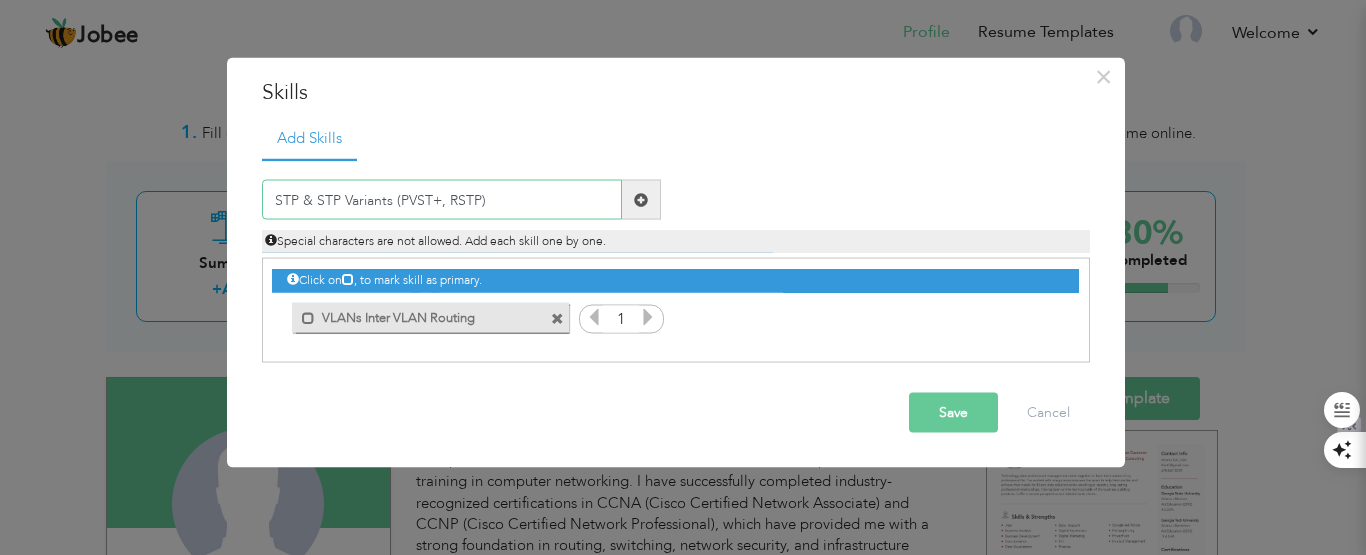 click on "STP & STP Variants (PVST+, RSTP)" at bounding box center [442, 200] 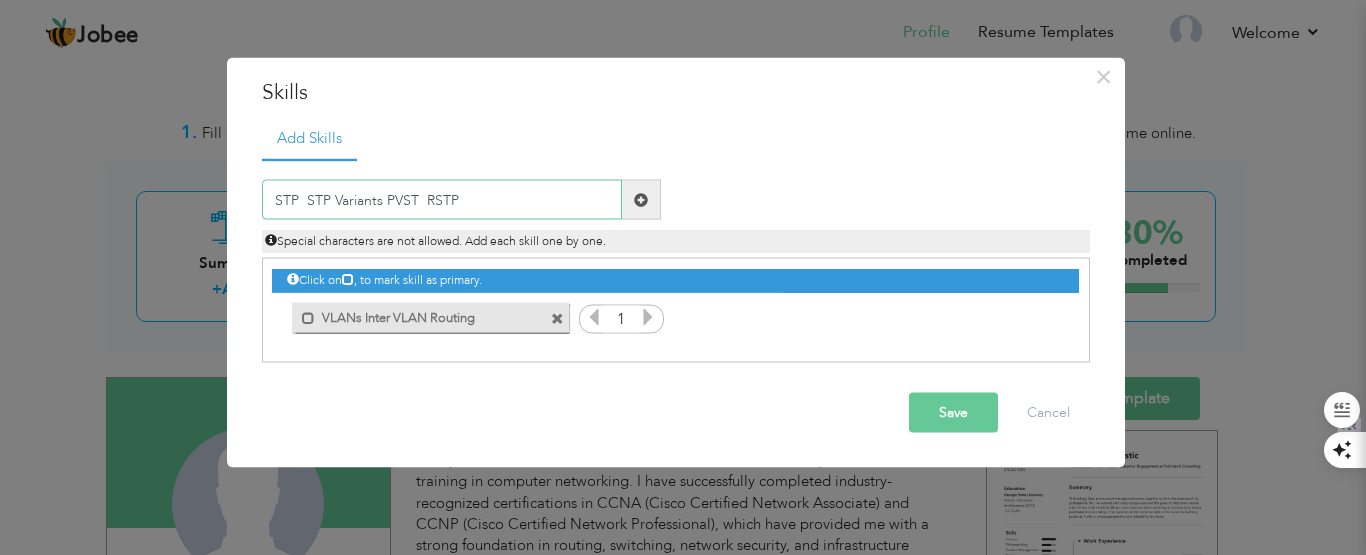 type on "STP  STP Variants PVST  RSTP" 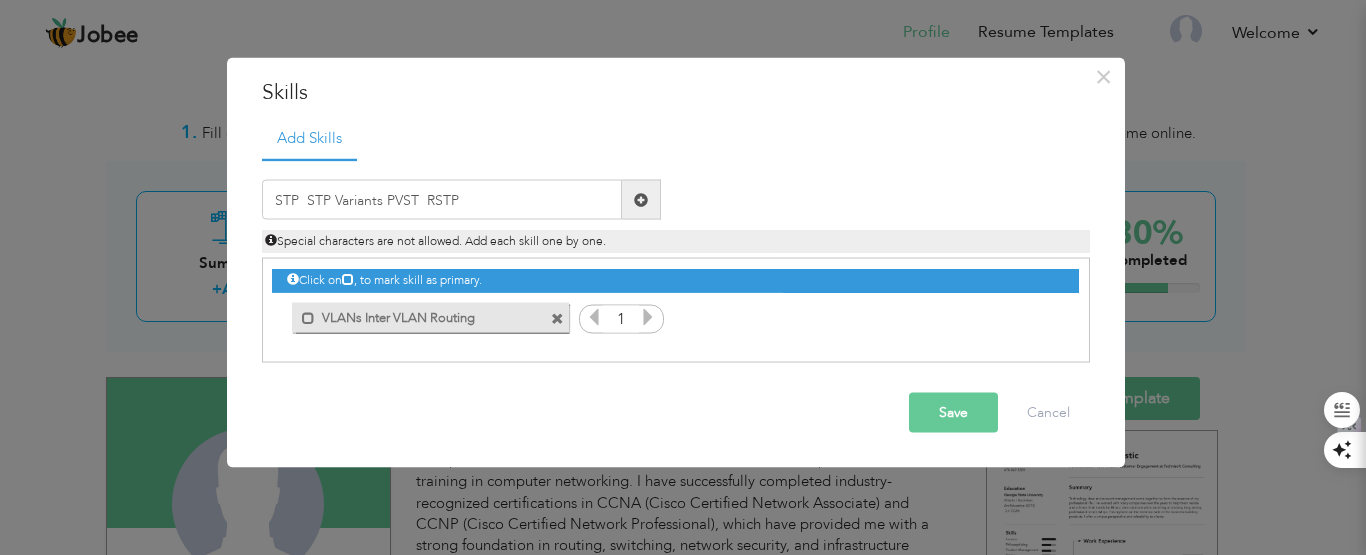 click on "Save" at bounding box center [953, 413] 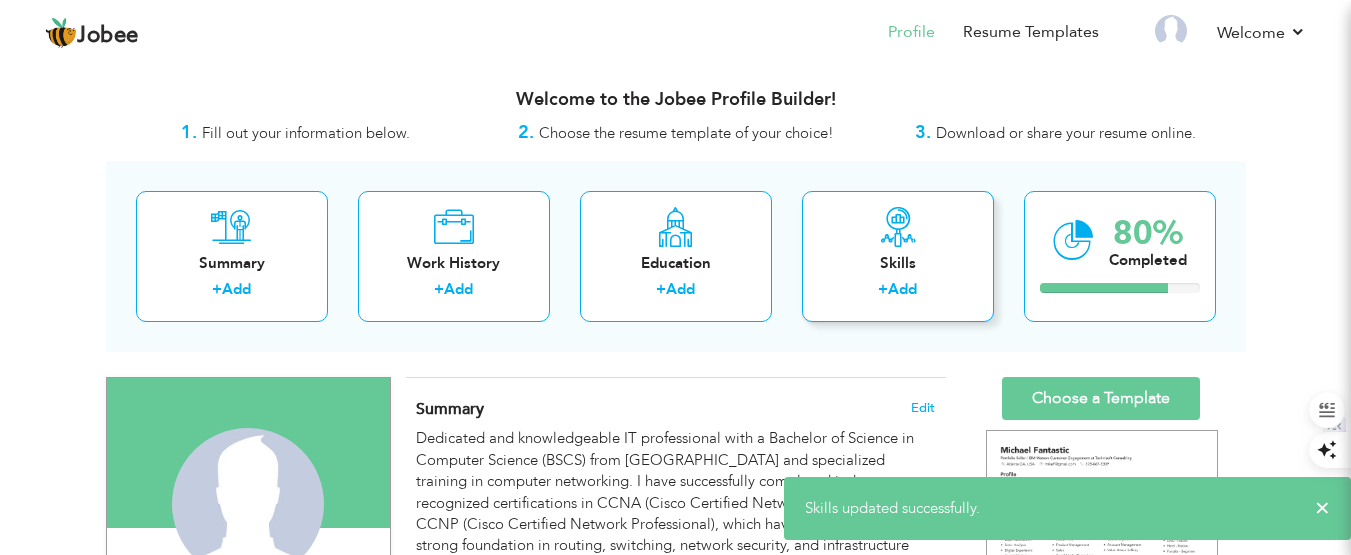 click on "+" at bounding box center (883, 289) 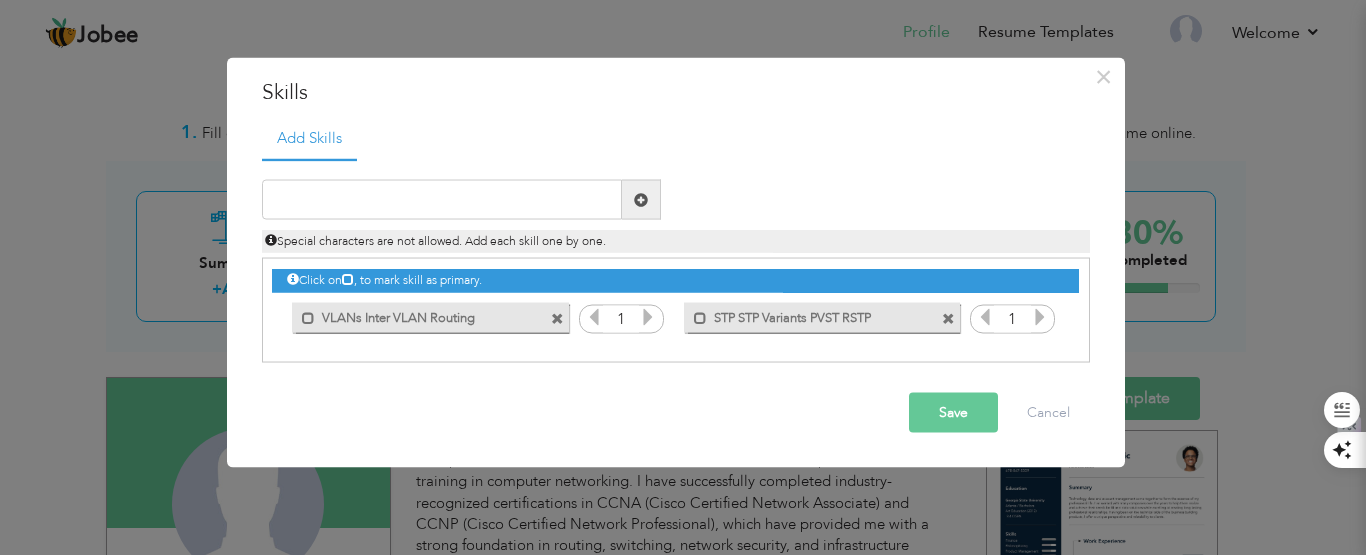 click on "Save" at bounding box center (953, 413) 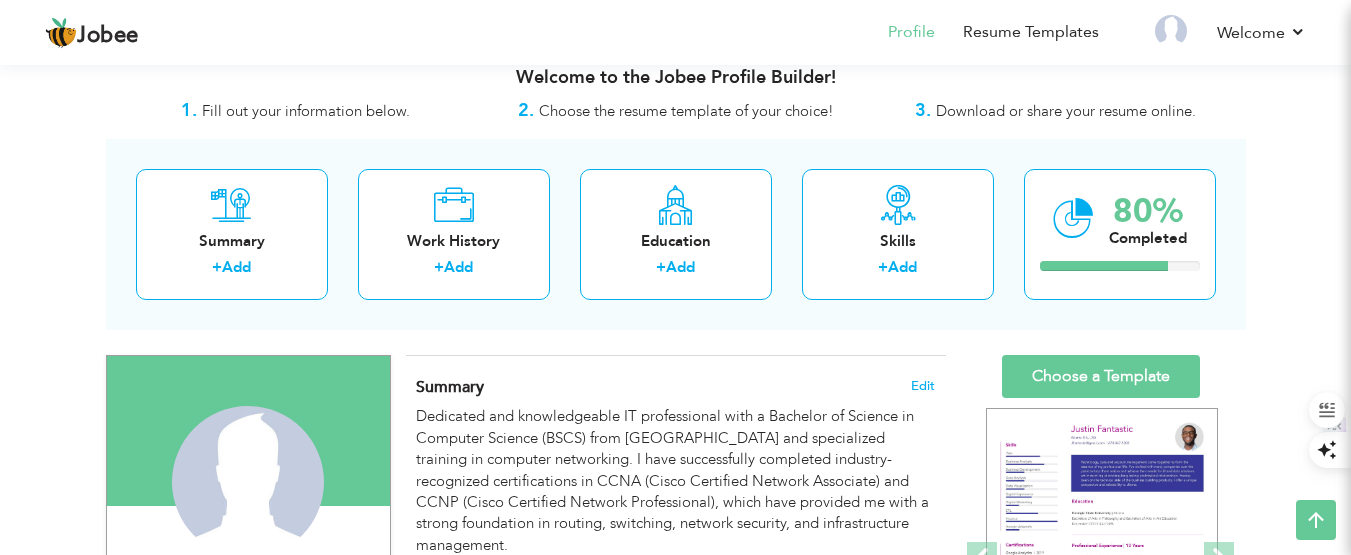 scroll, scrollTop: 0, scrollLeft: 0, axis: both 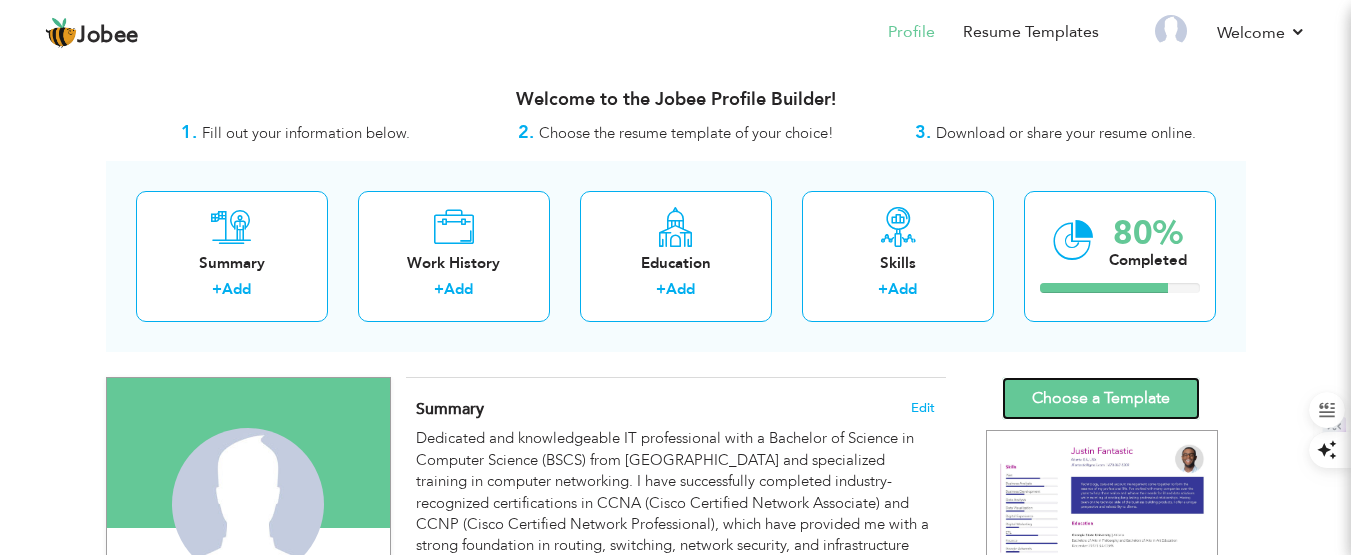click on "Choose a Template" at bounding box center (1101, 398) 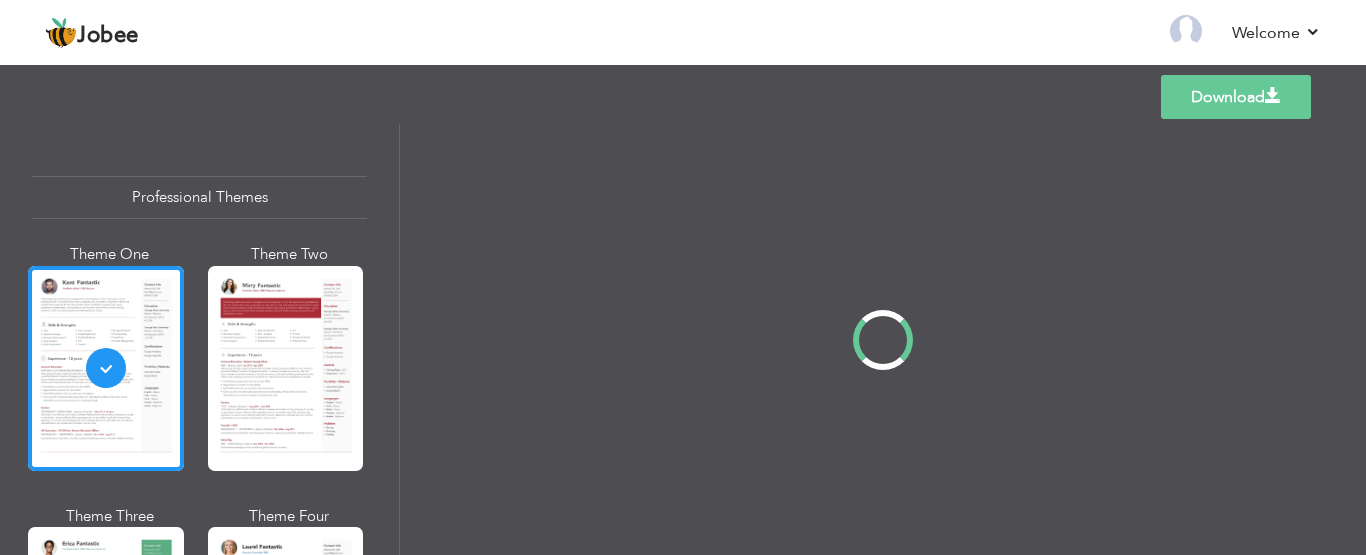 scroll, scrollTop: 0, scrollLeft: 0, axis: both 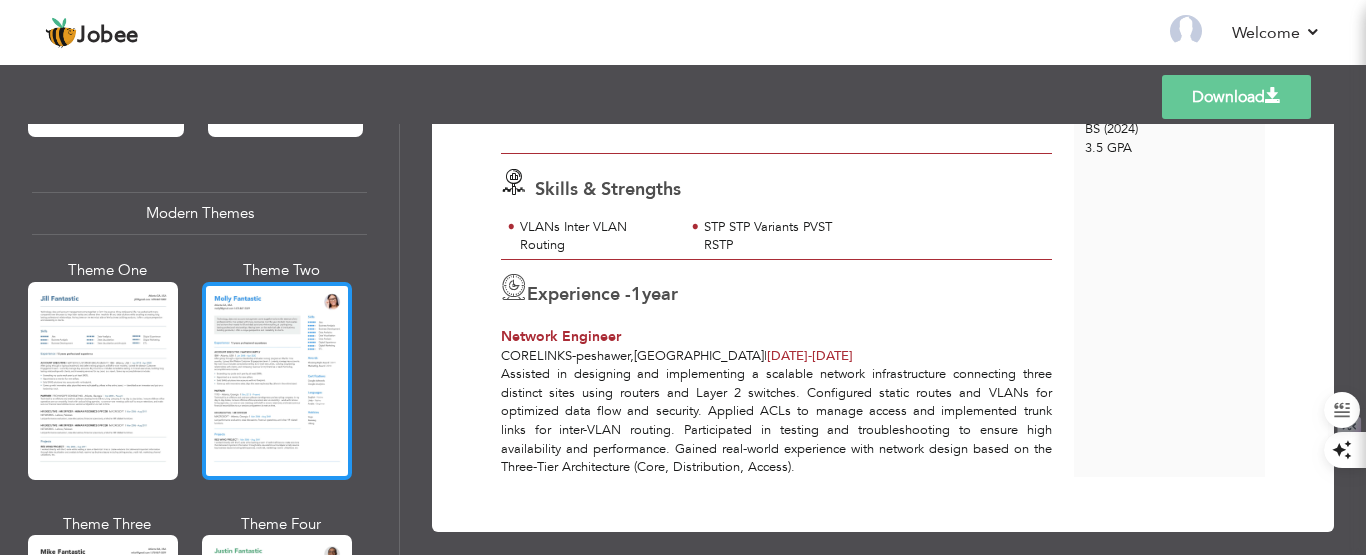 click at bounding box center [277, 381] 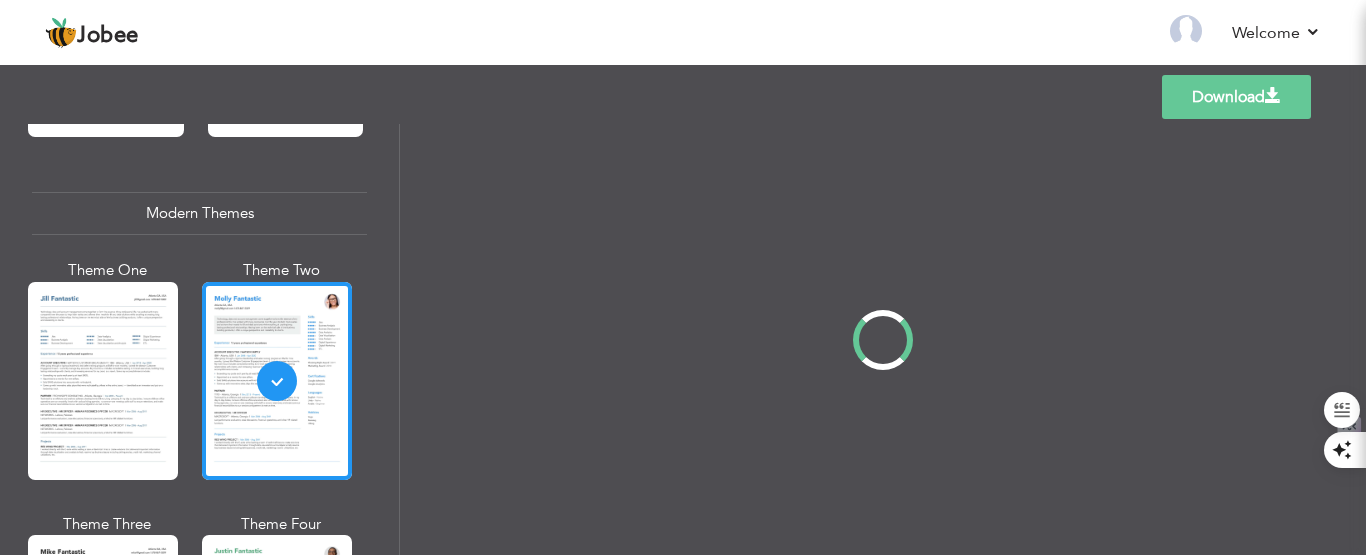 scroll, scrollTop: 0, scrollLeft: 0, axis: both 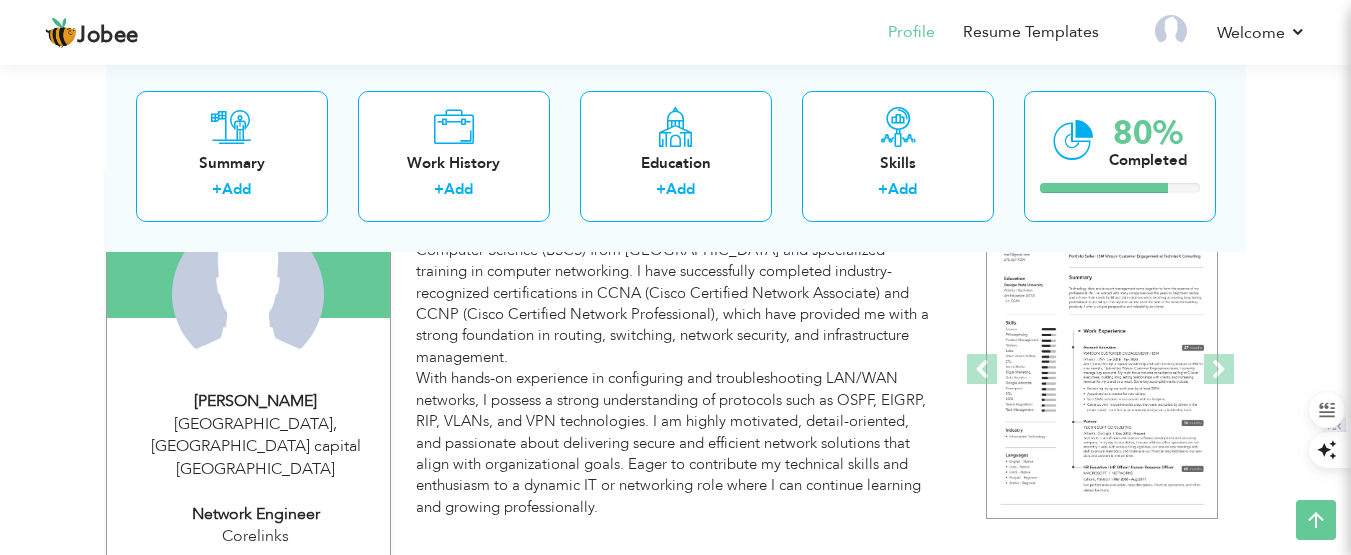 click on "Dedicated and knowledgeable IT professional with a Bachelor of Science in Computer Science (BSCS) from [GEOGRAPHIC_DATA] and specialized training in computer networking. I have successfully completed industry-recognized certifications in CCNA (Cisco Certified Network Associate) and CCNP (Cisco Certified Network Professional), which have provided me with a strong foundation in routing, switching, network security, and infrastructure management.
With hands-on experience in configuring and troubleshooting LAN/WAN networks, I possess a strong understanding of protocols such as OSPF, EIGRP, RIP, VLANs, and VPN technologies. I am highly motivated, detail-oriented, and passionate about delivering secure and efficient network solutions that align with organizational goals. Eager to contribute my technical skills and enthusiasm to a dynamic IT or networking role where I can continue learning and growing professionally." at bounding box center (675, 378) 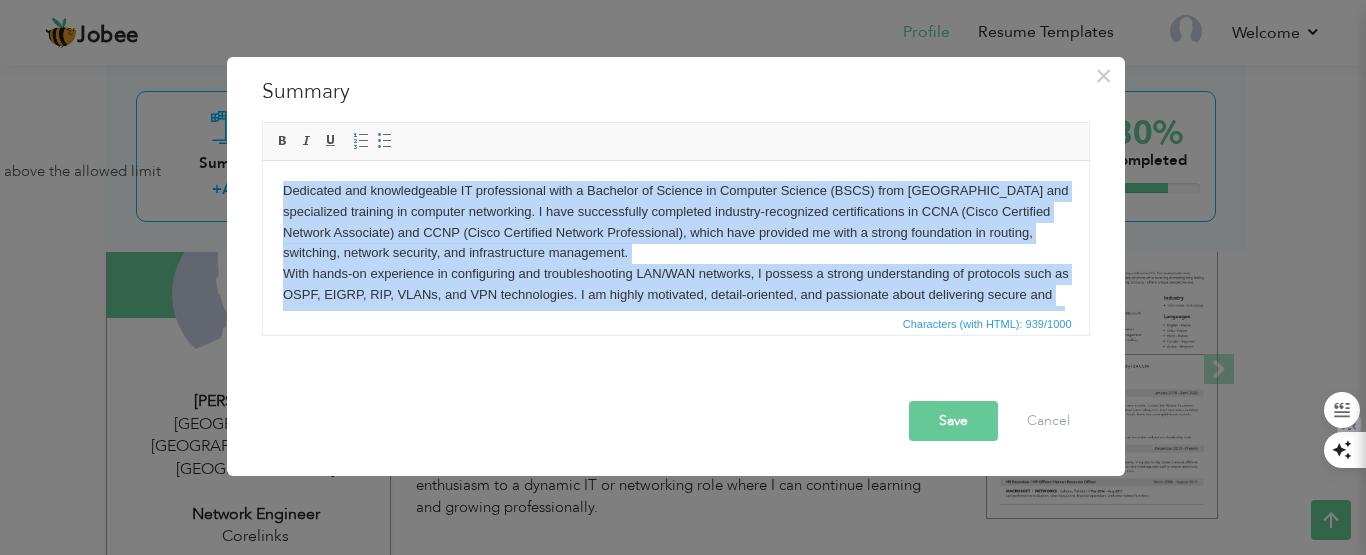 type 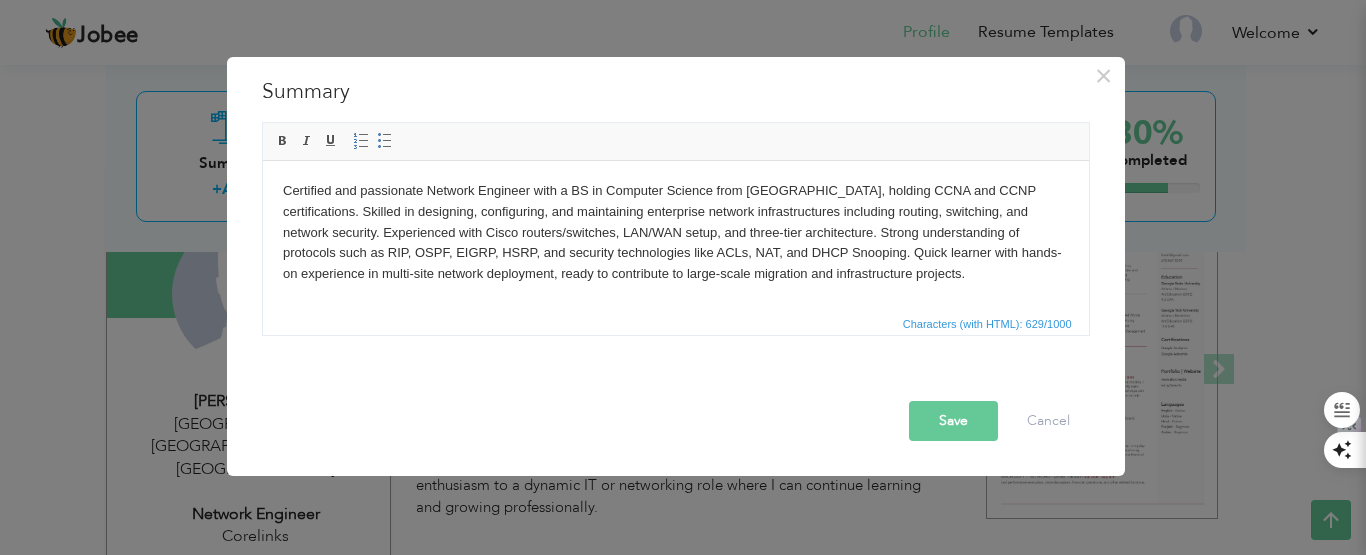 click on "Save" at bounding box center (953, 421) 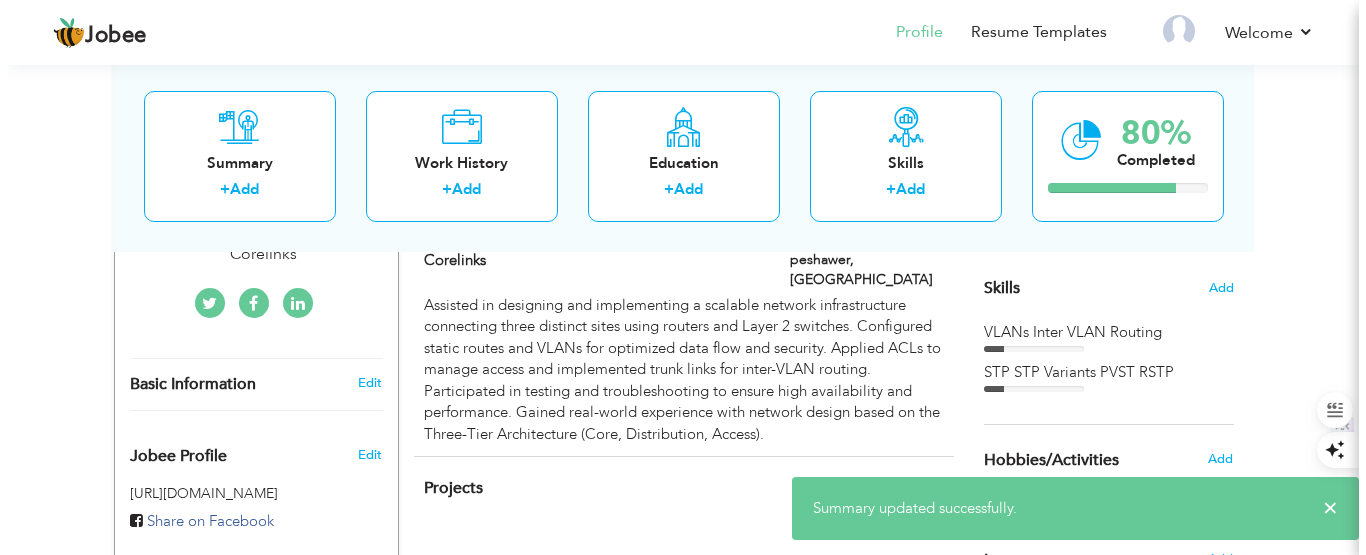 scroll, scrollTop: 490, scrollLeft: 0, axis: vertical 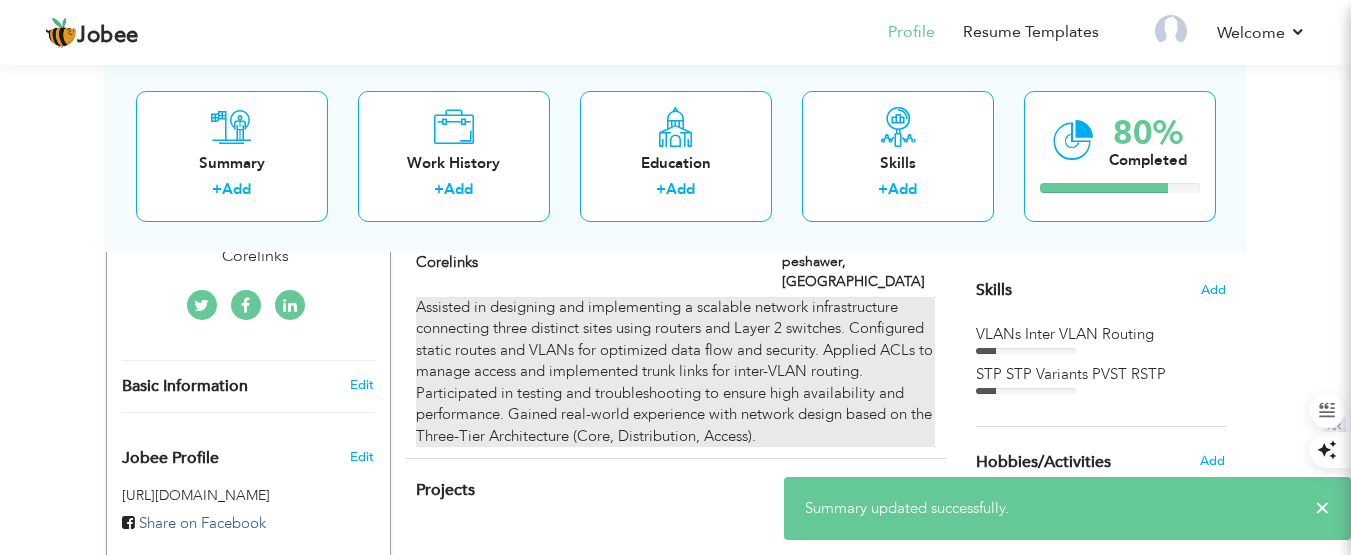 click on "Assisted in designing and implementing a scalable network infrastructure connecting three distinct sites using routers and Layer 2 switches. Configured static routes and VLANs for optimized data flow and security. Applied ACLs to manage access and implemented trunk links for inter-VLAN routing. Participated in testing and troubleshooting to ensure high availability and performance. Gained real-world experience with network design based on the Three-Tier Architecture (Core, Distribution, Access)." at bounding box center [675, 372] 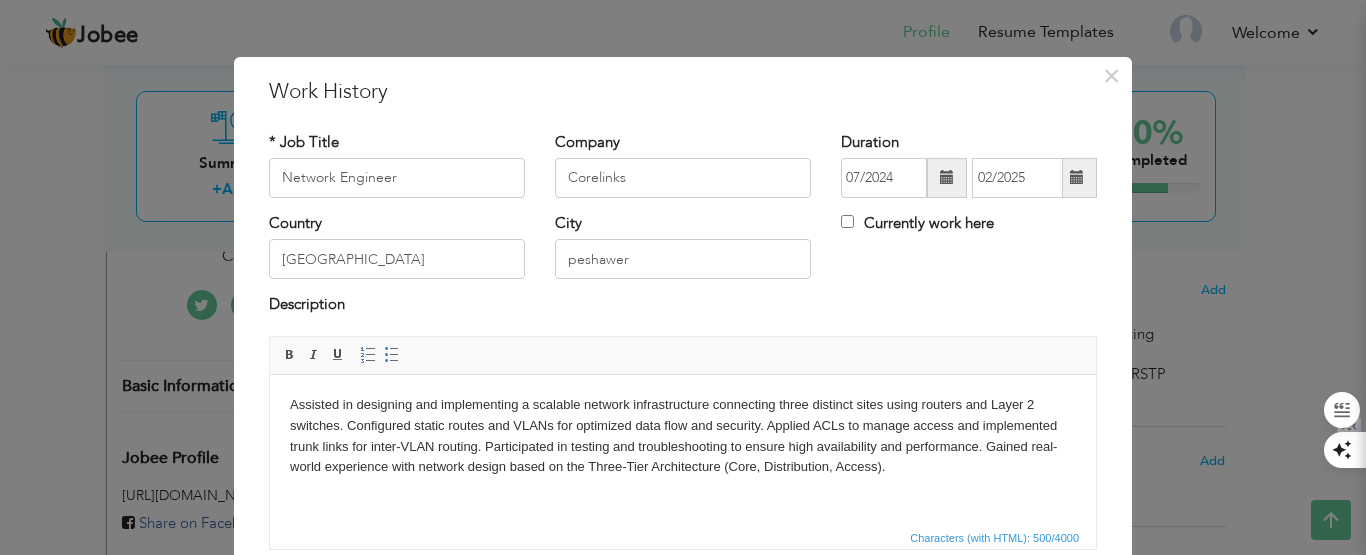 click on "Assisted in designing and implementing a scalable network infrastructure connecting three distinct sites using routers and Layer 2 switches. Configured static routes and VLANs for optimized data flow and security. Applied ACLs to manage access and implemented trunk links for inter-VLAN routing. Participated in testing and troubleshooting to ensure high availability and performance. Gained real-world experience with network design based on the Three-Tier Architecture (Core, Distribution, Access)." at bounding box center (683, 435) 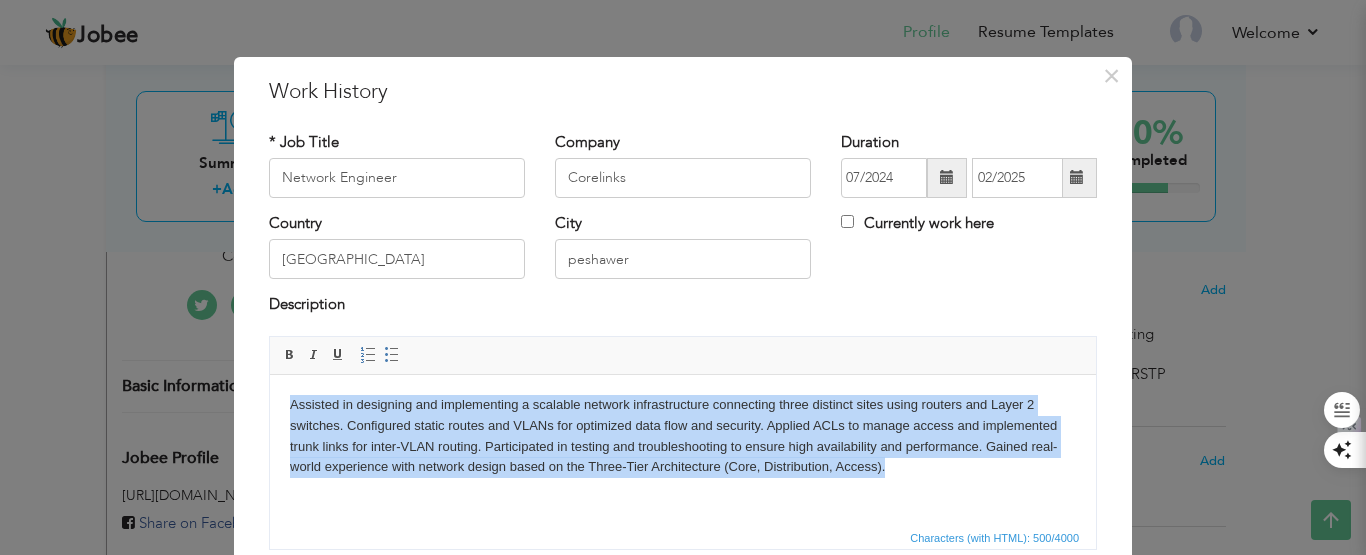drag, startPoint x: 889, startPoint y: 466, endPoint x: 289, endPoint y: 400, distance: 603.6191 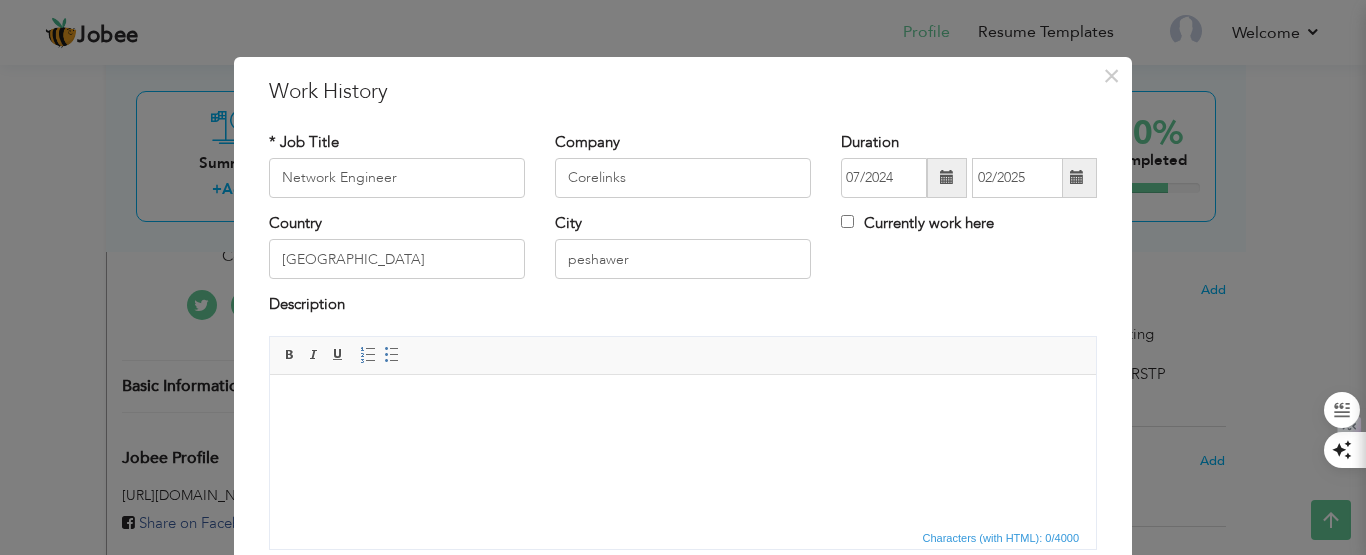 scroll, scrollTop: 56, scrollLeft: 0, axis: vertical 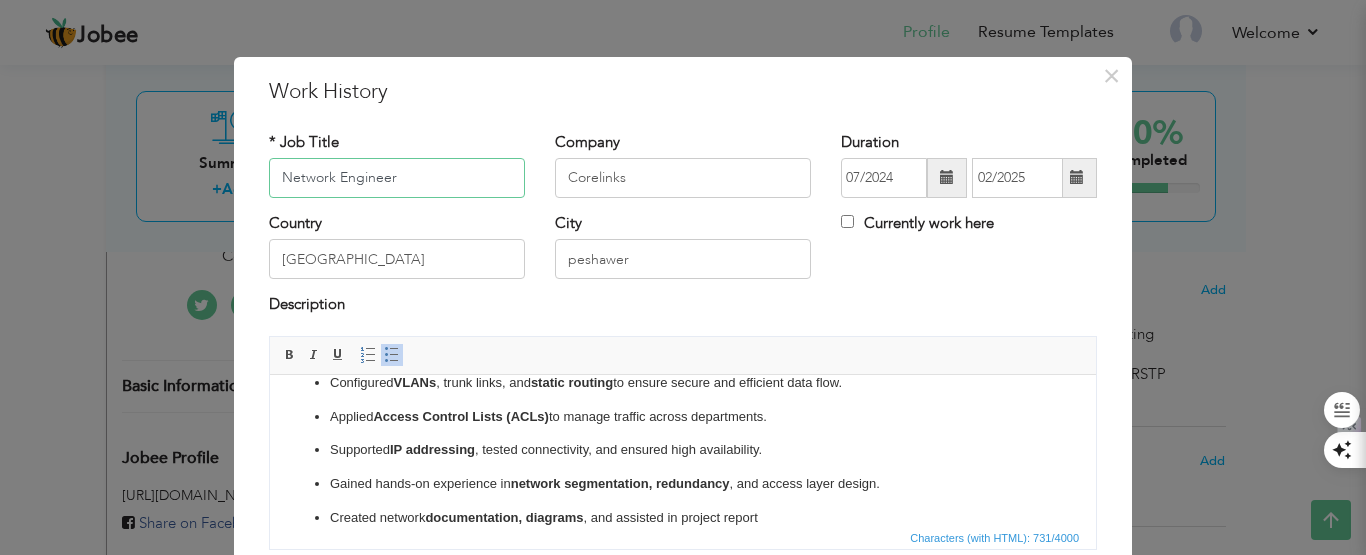 click on "Network Engineer" at bounding box center (397, 178) 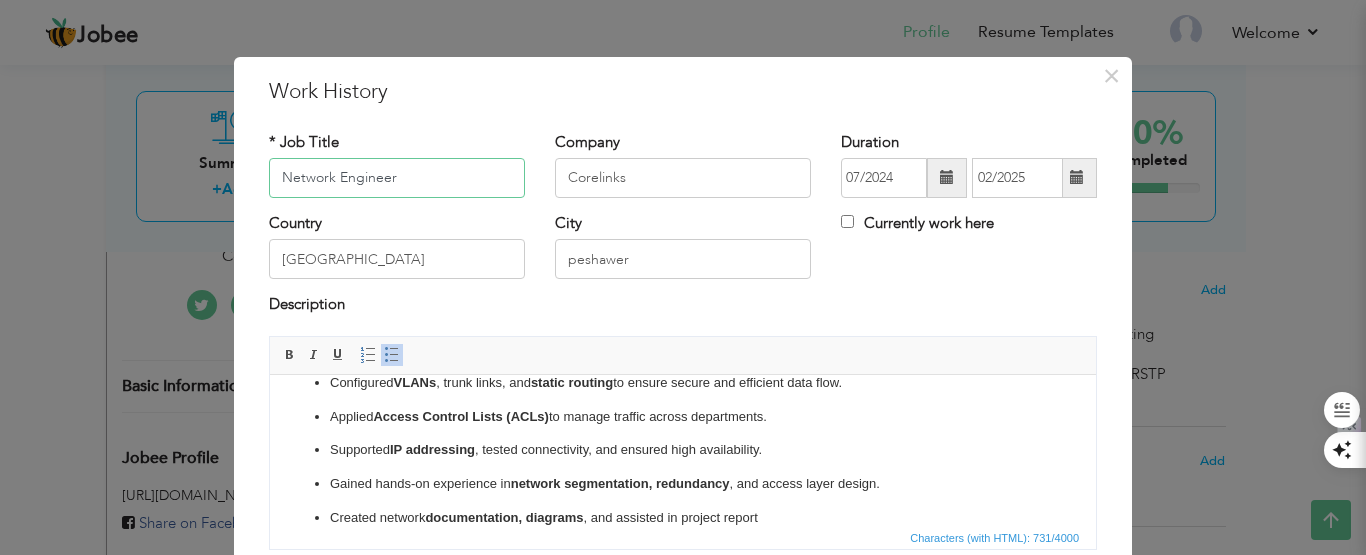 click on "Network Engineer" at bounding box center (397, 178) 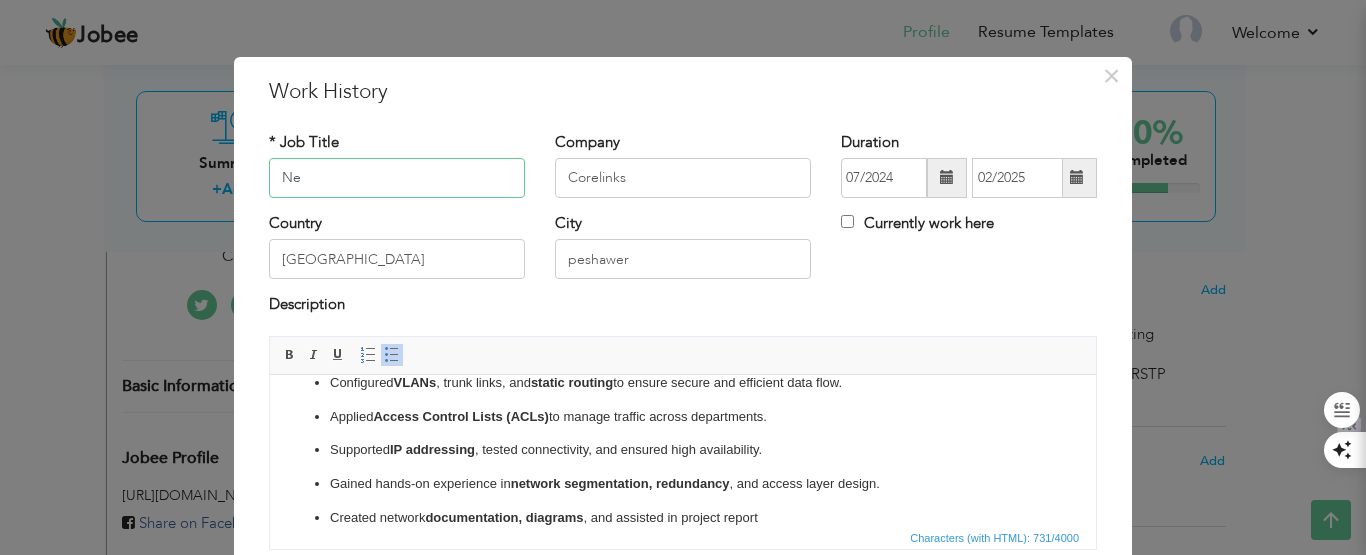 type on "N" 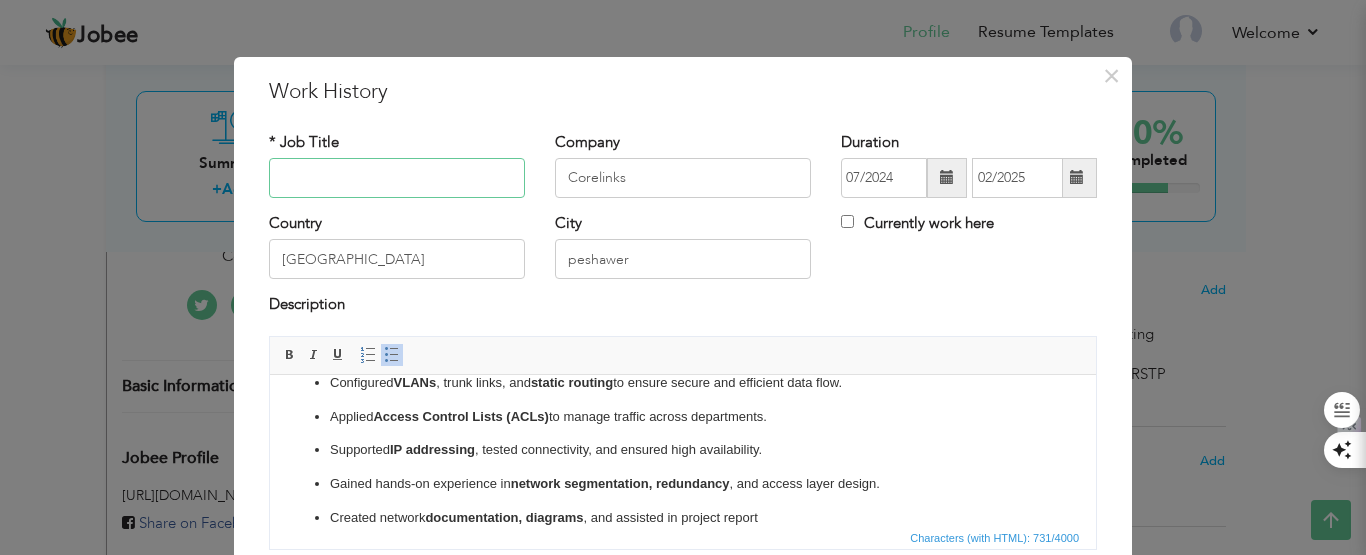 paste on "Senior Network Engineer" 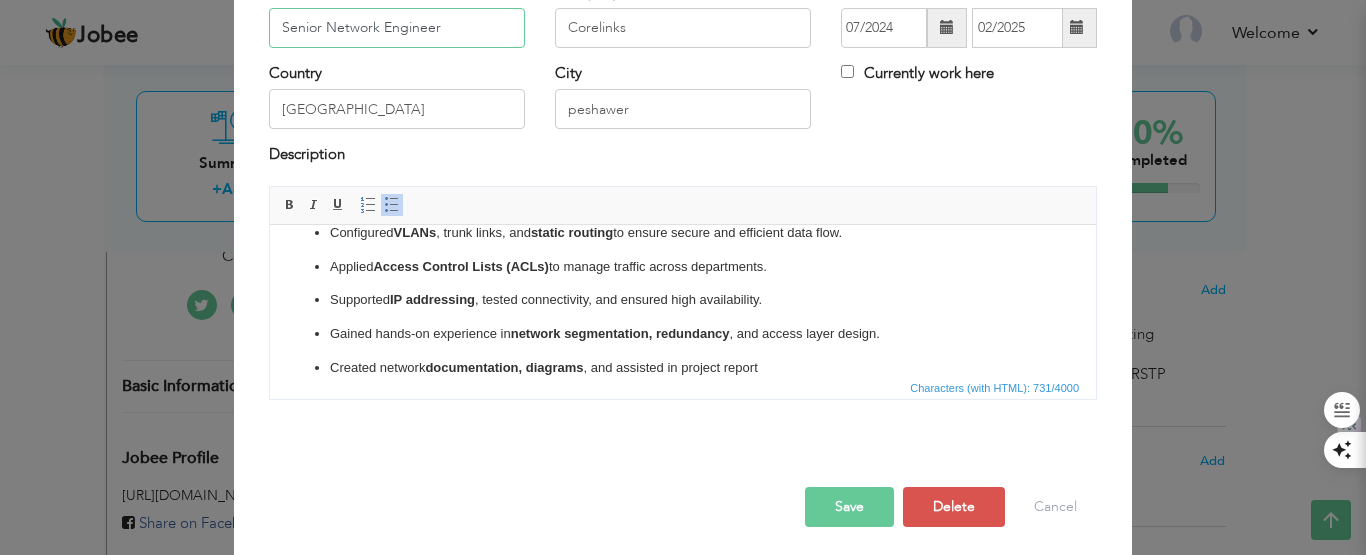 scroll, scrollTop: 149, scrollLeft: 0, axis: vertical 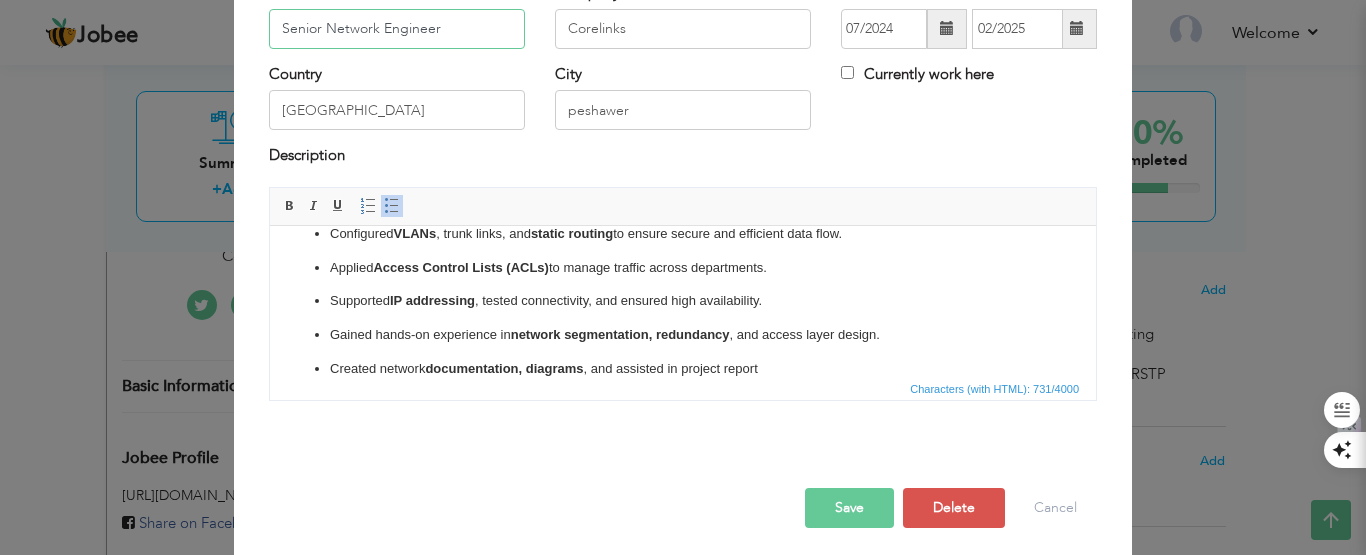 type on "Senior Network Engineer" 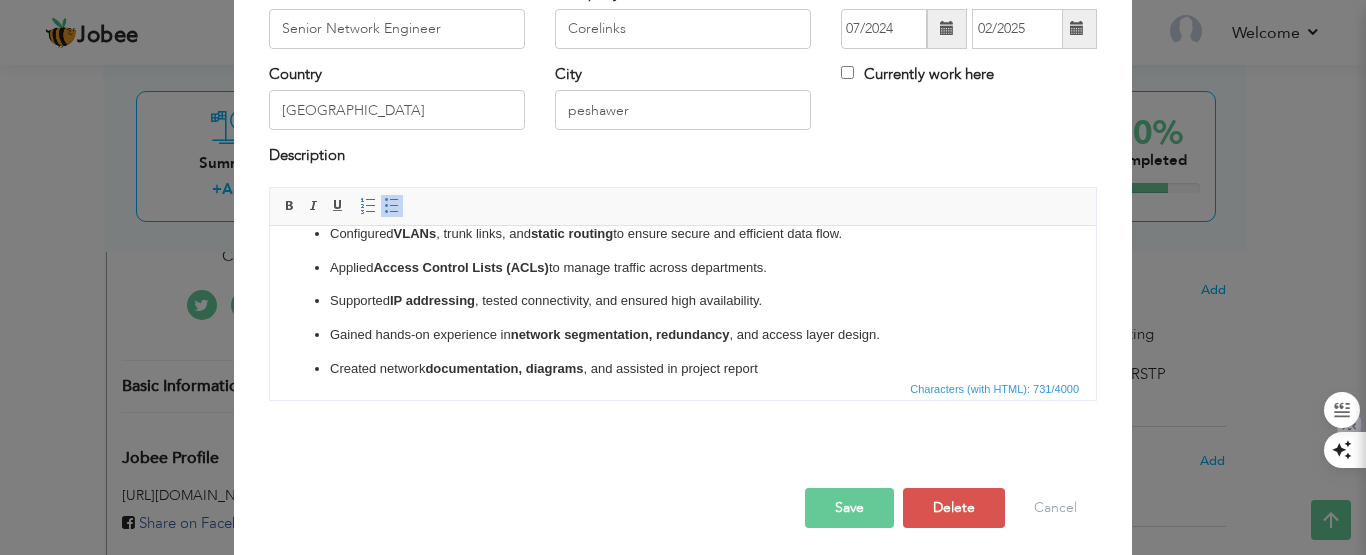 click on "Save" at bounding box center [849, 508] 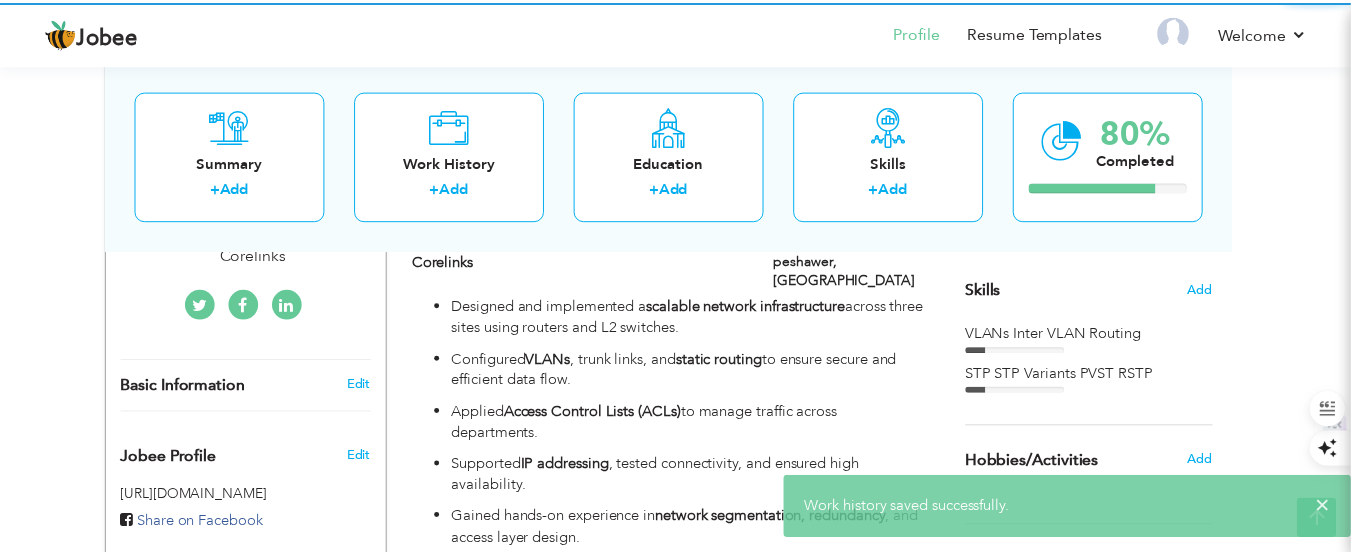 scroll, scrollTop: 0, scrollLeft: 0, axis: both 